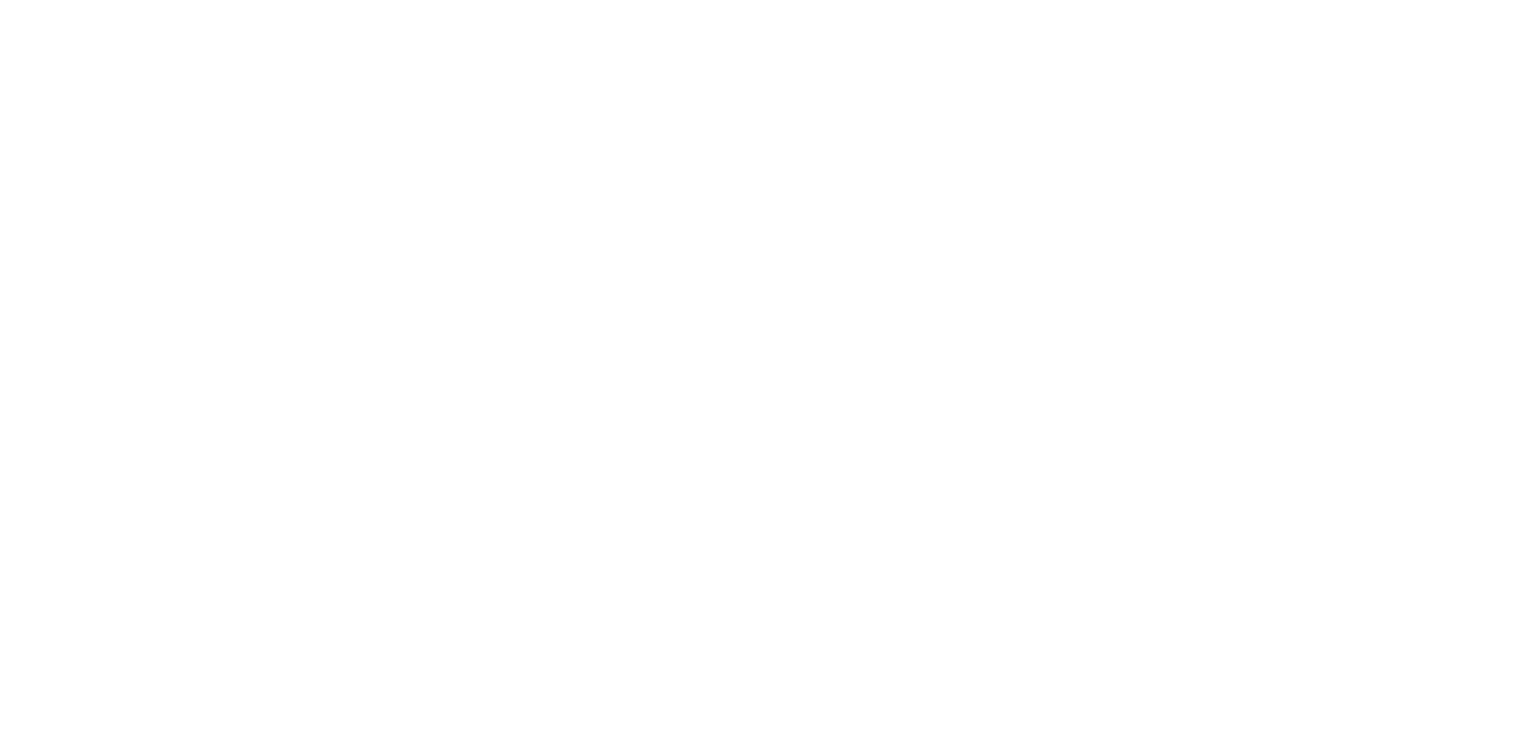 scroll, scrollTop: 0, scrollLeft: 0, axis: both 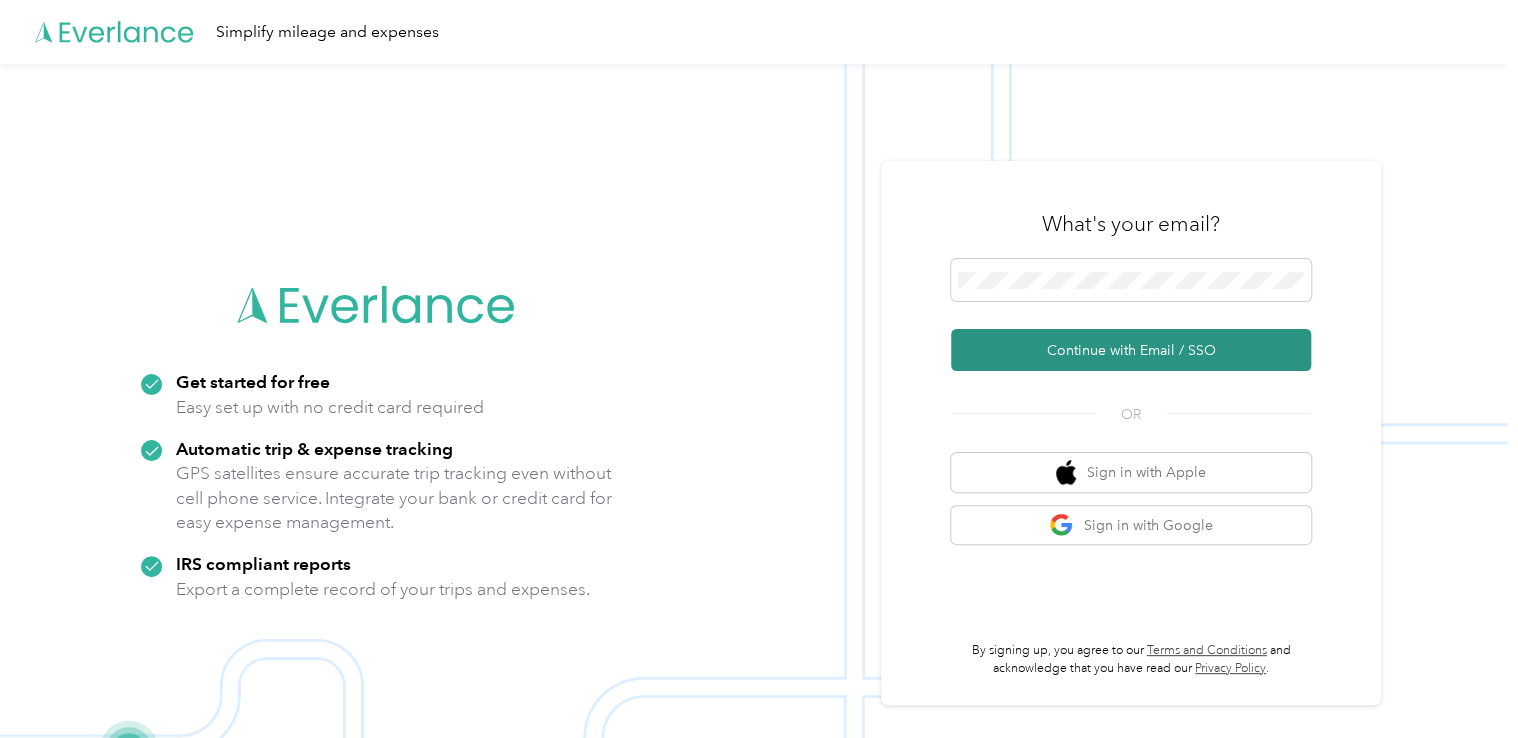 click on "Continue with Email / SSO" at bounding box center [1131, 350] 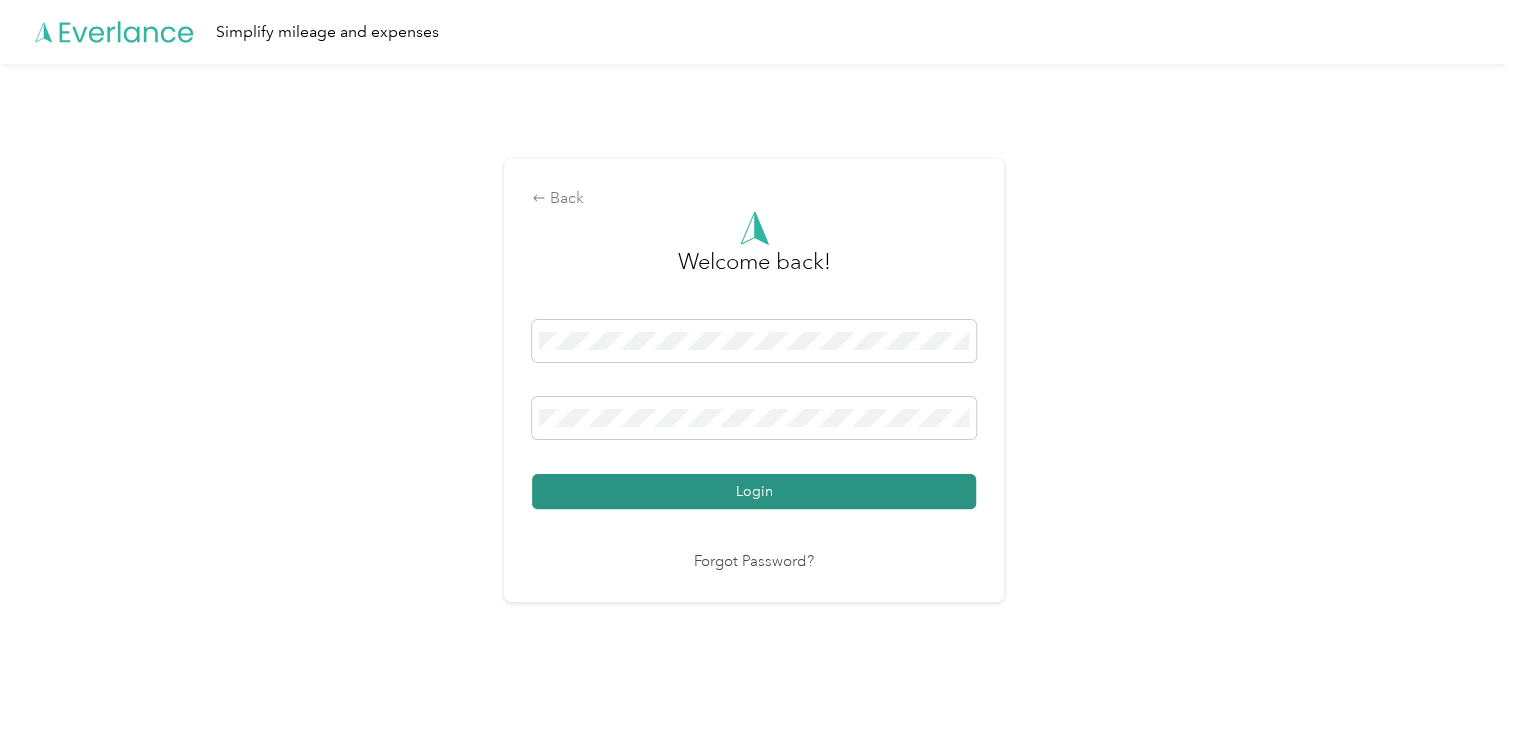 click on "Login" at bounding box center (754, 491) 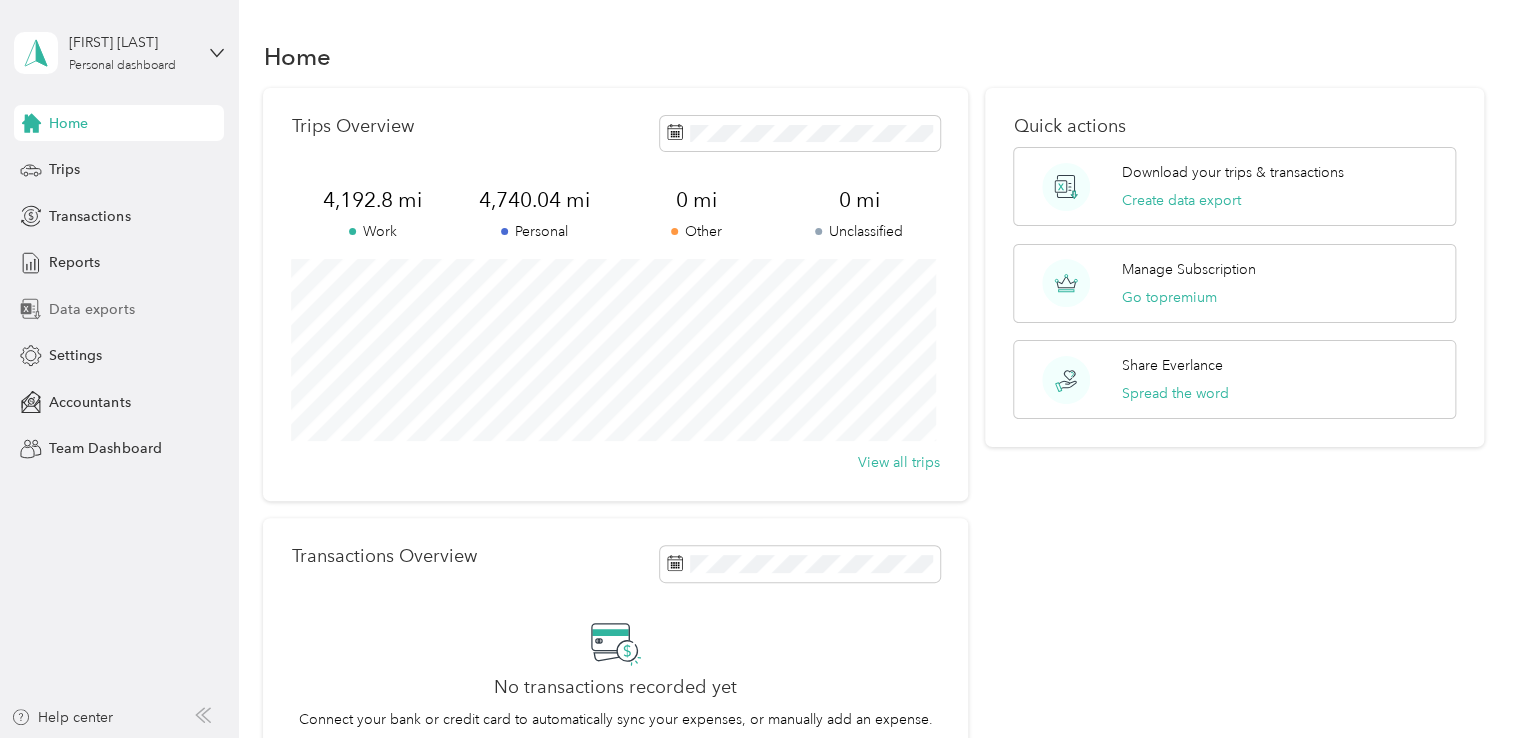 click 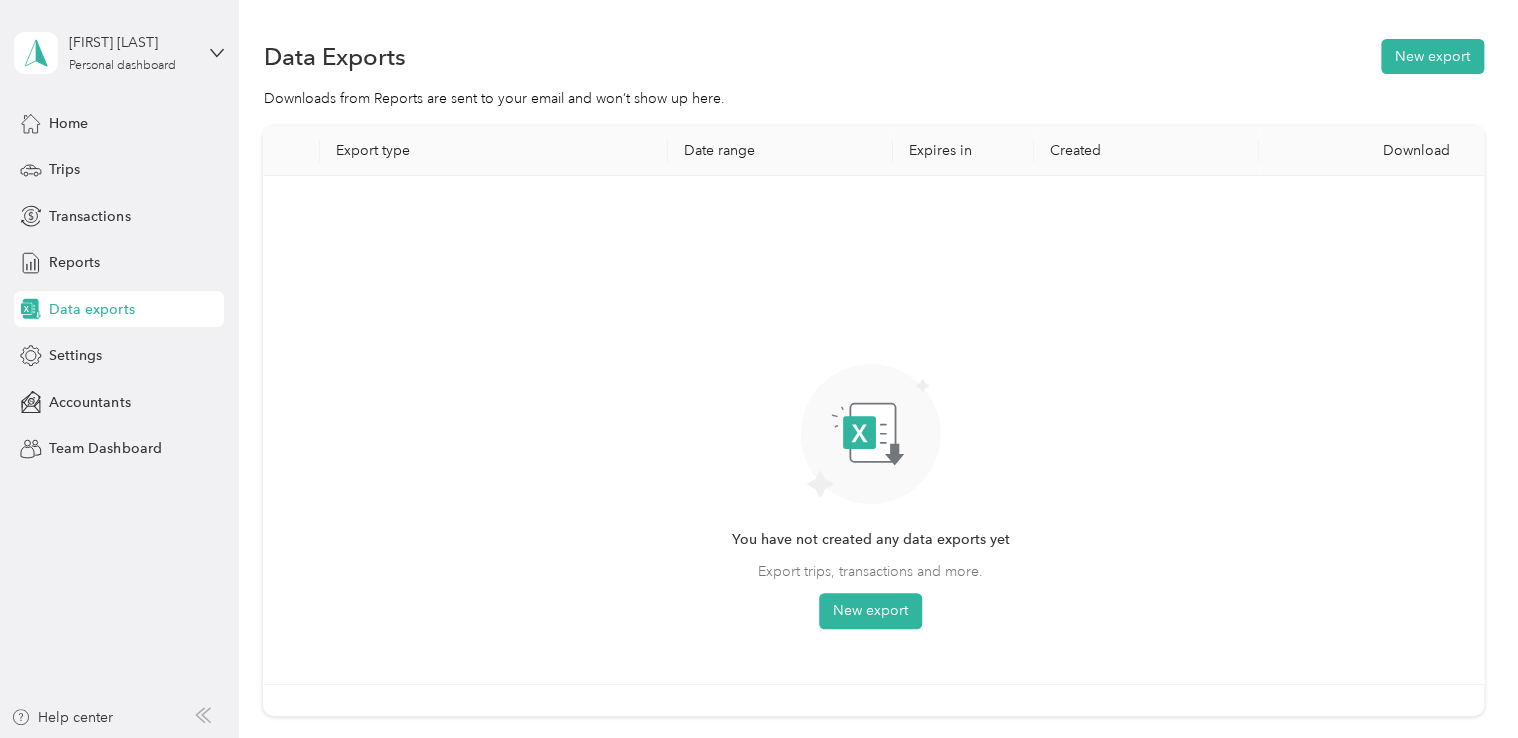 click on "Export type" at bounding box center [494, 151] 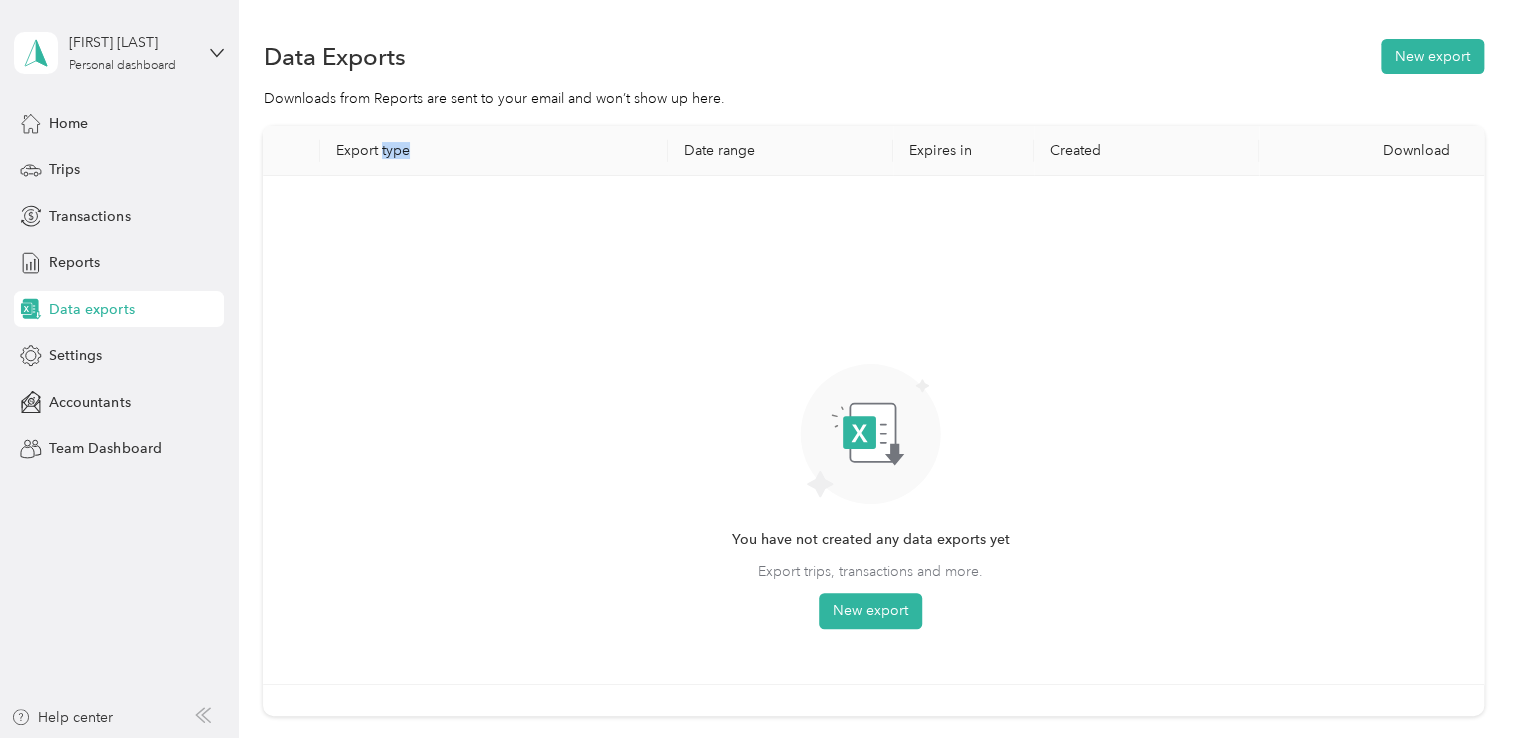 click on "Export type" at bounding box center (494, 151) 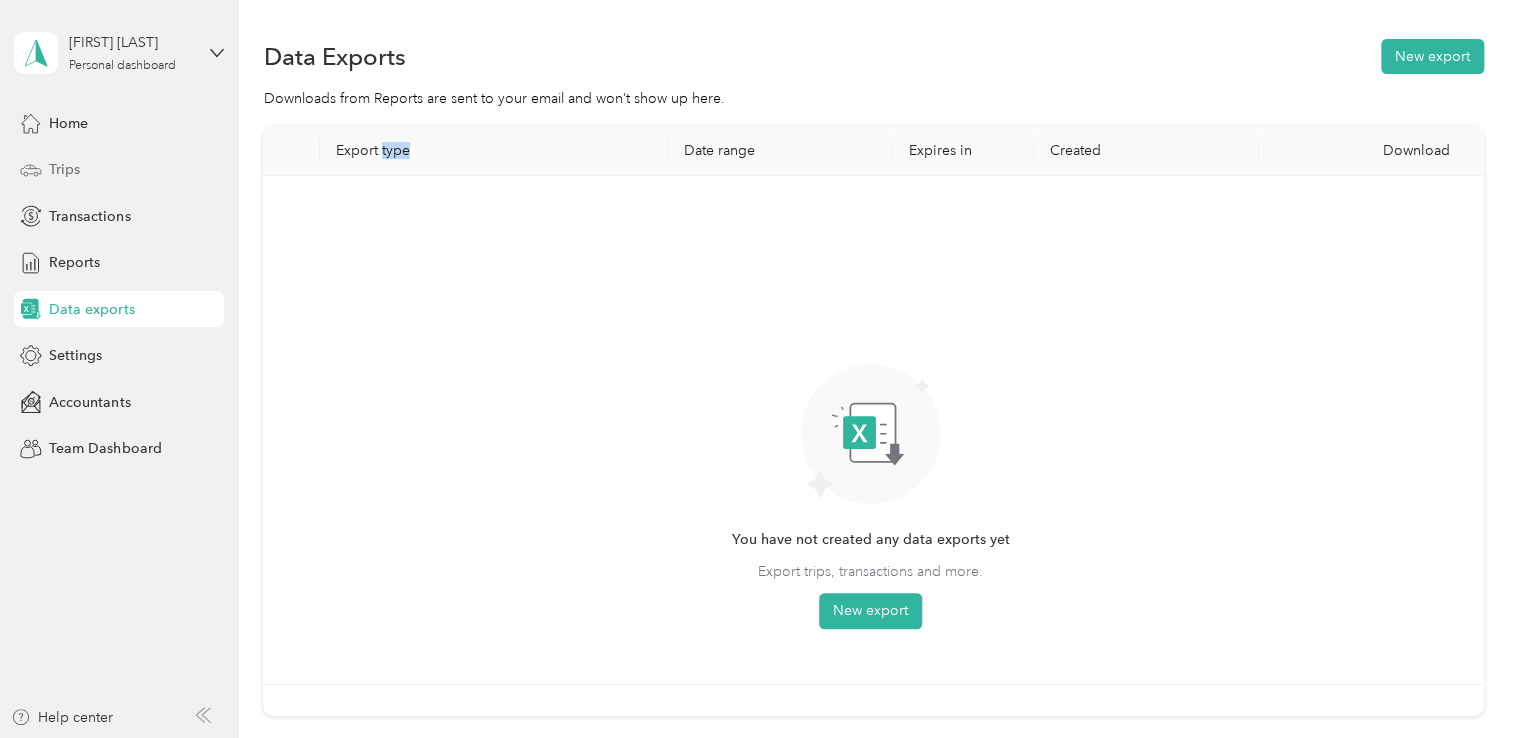 click on "Trips" at bounding box center [119, 170] 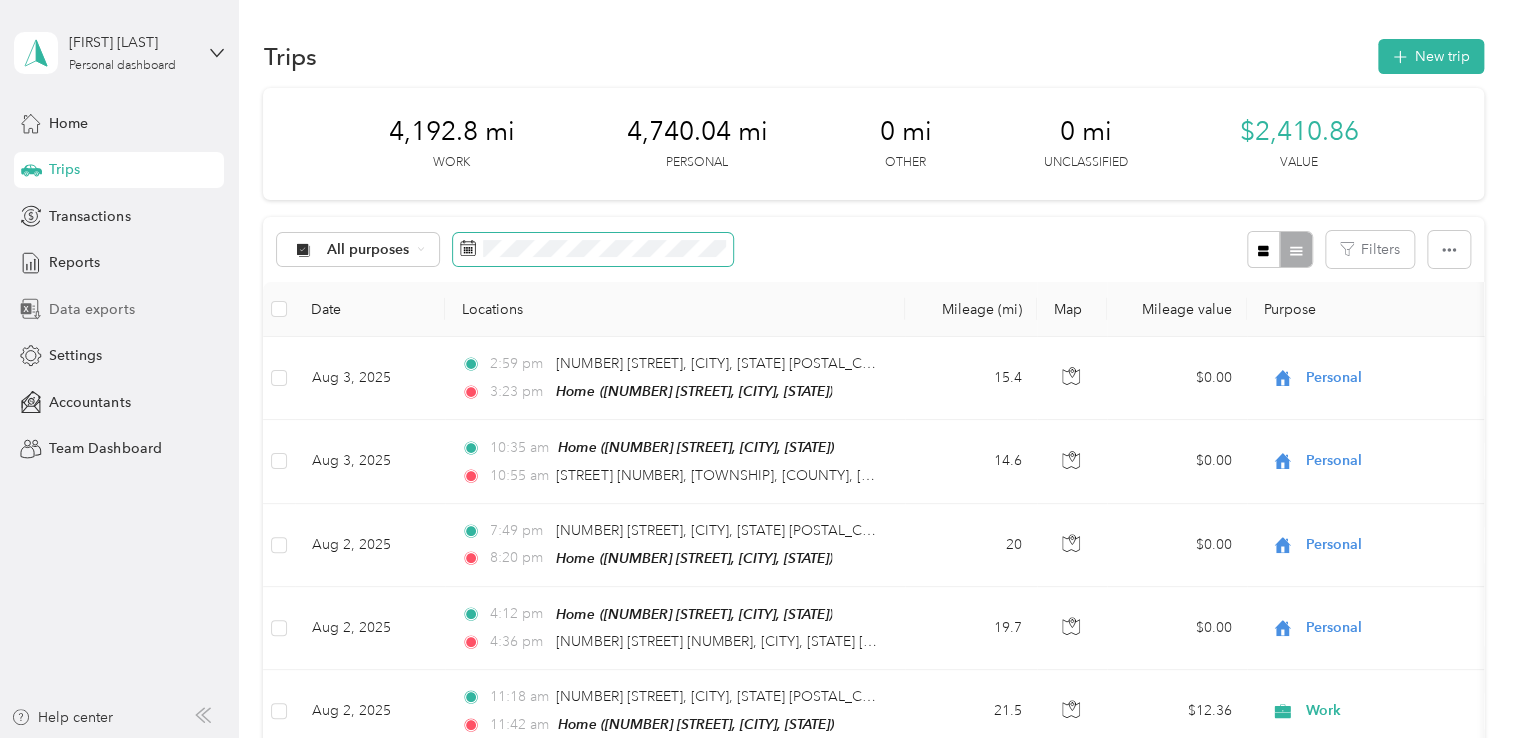 click 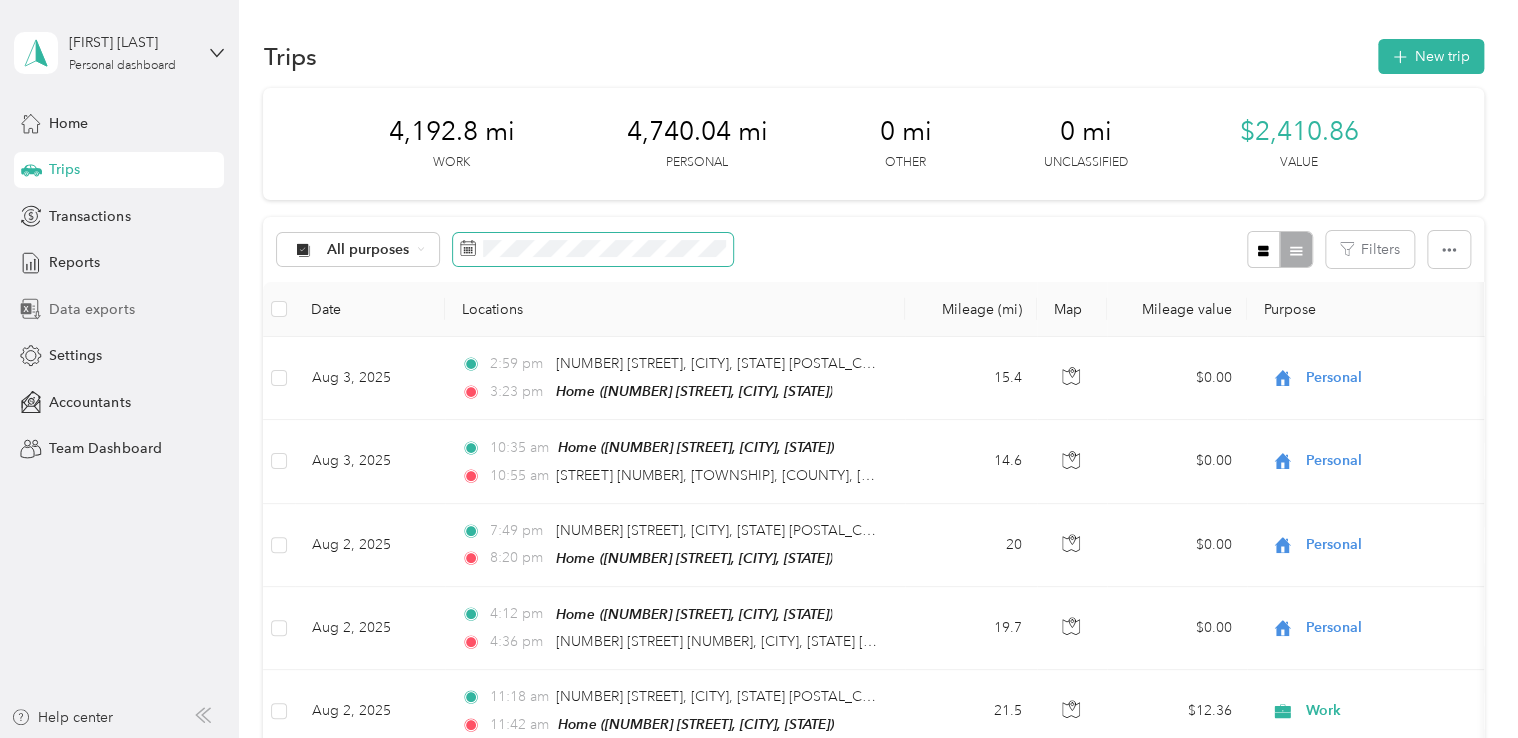 click on "All purposes" at bounding box center [505, 249] 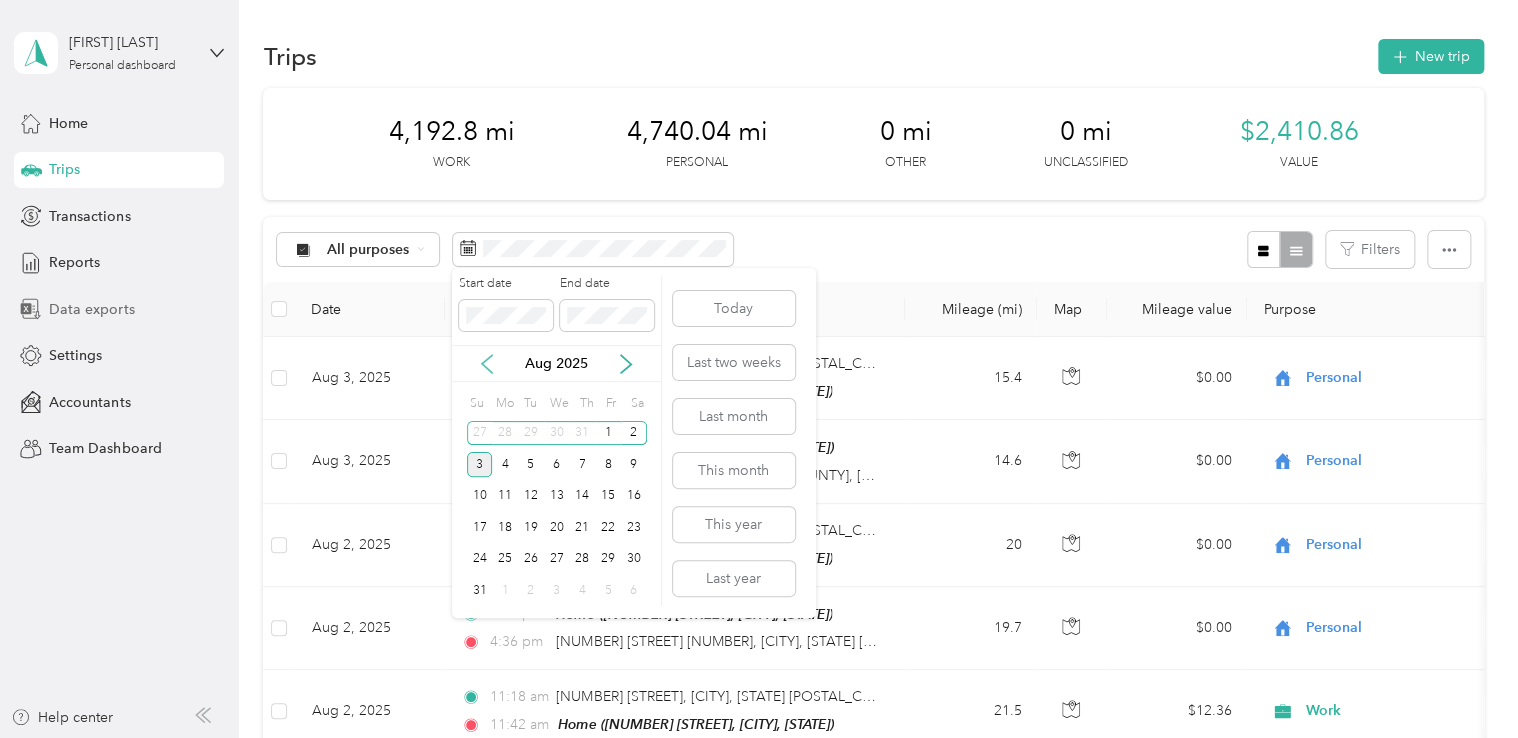 click 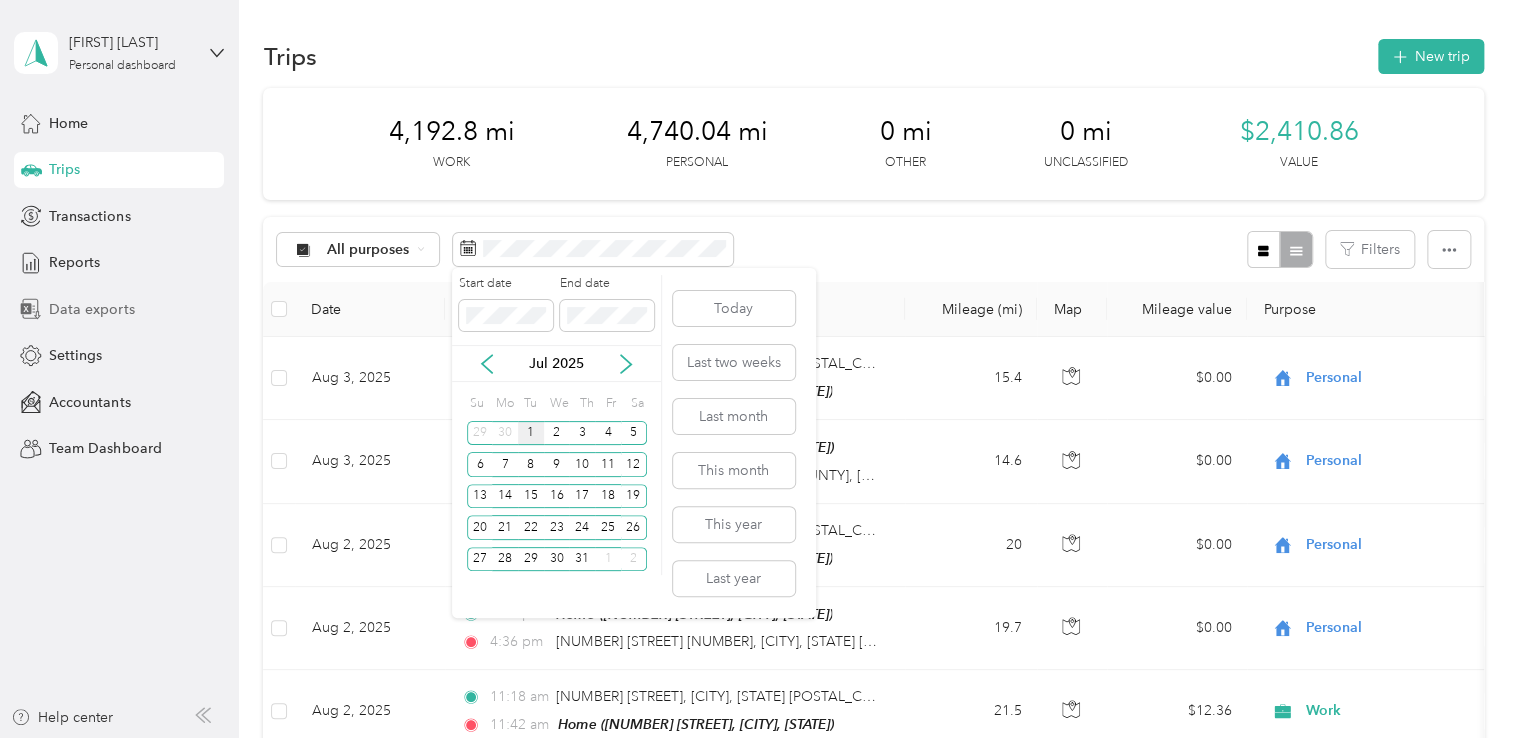 click on "1" at bounding box center (531, 433) 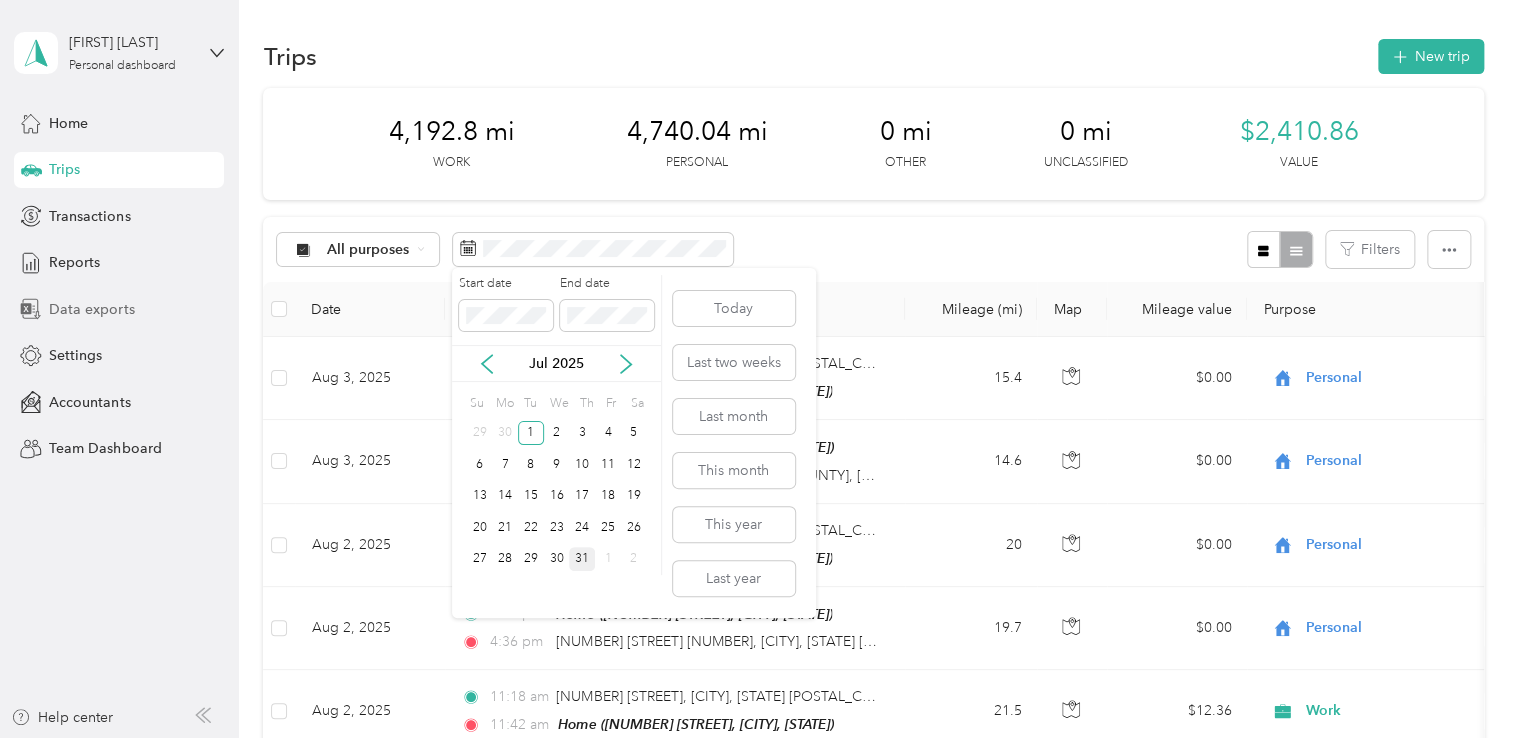 click on "31" at bounding box center [582, 559] 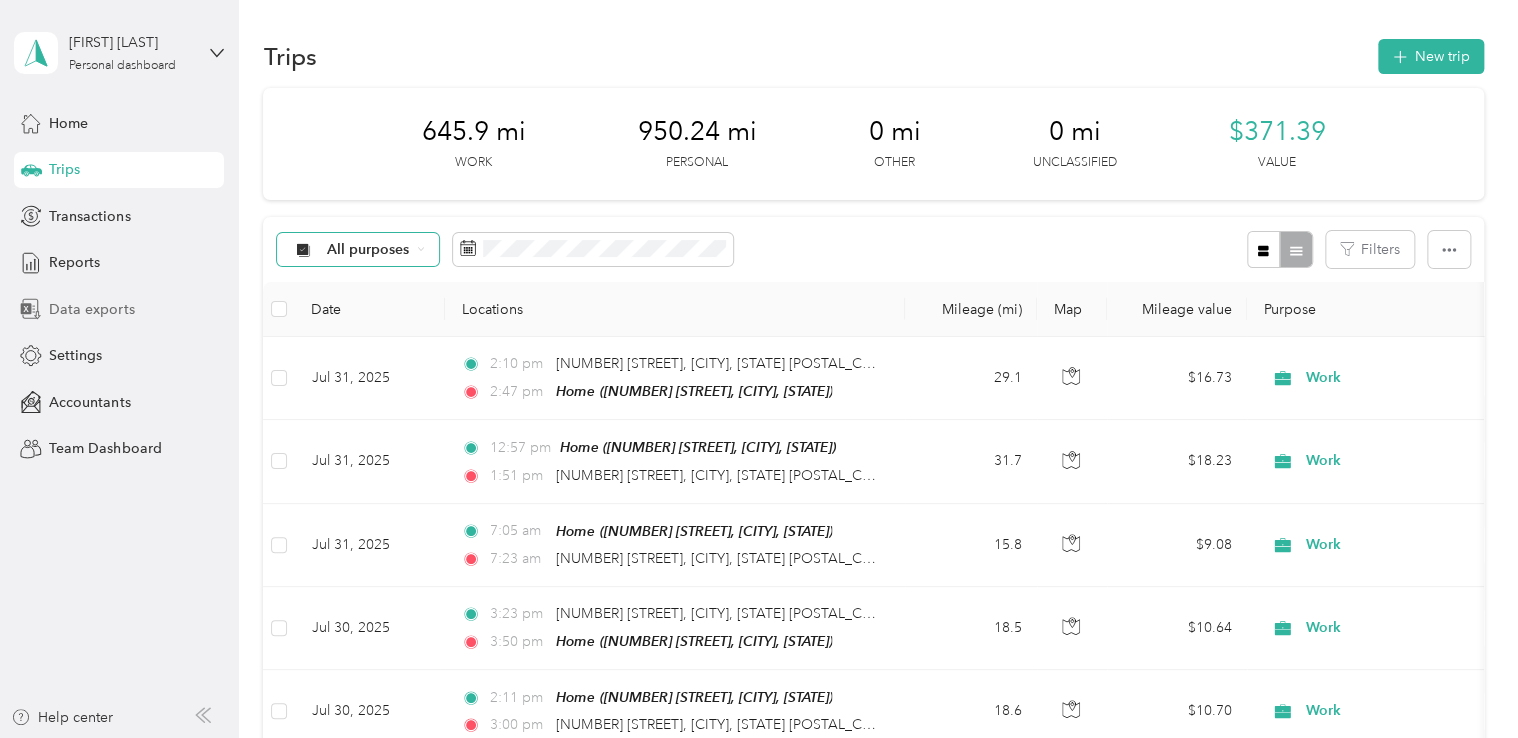 click on "All purposes" at bounding box center (350, 250) 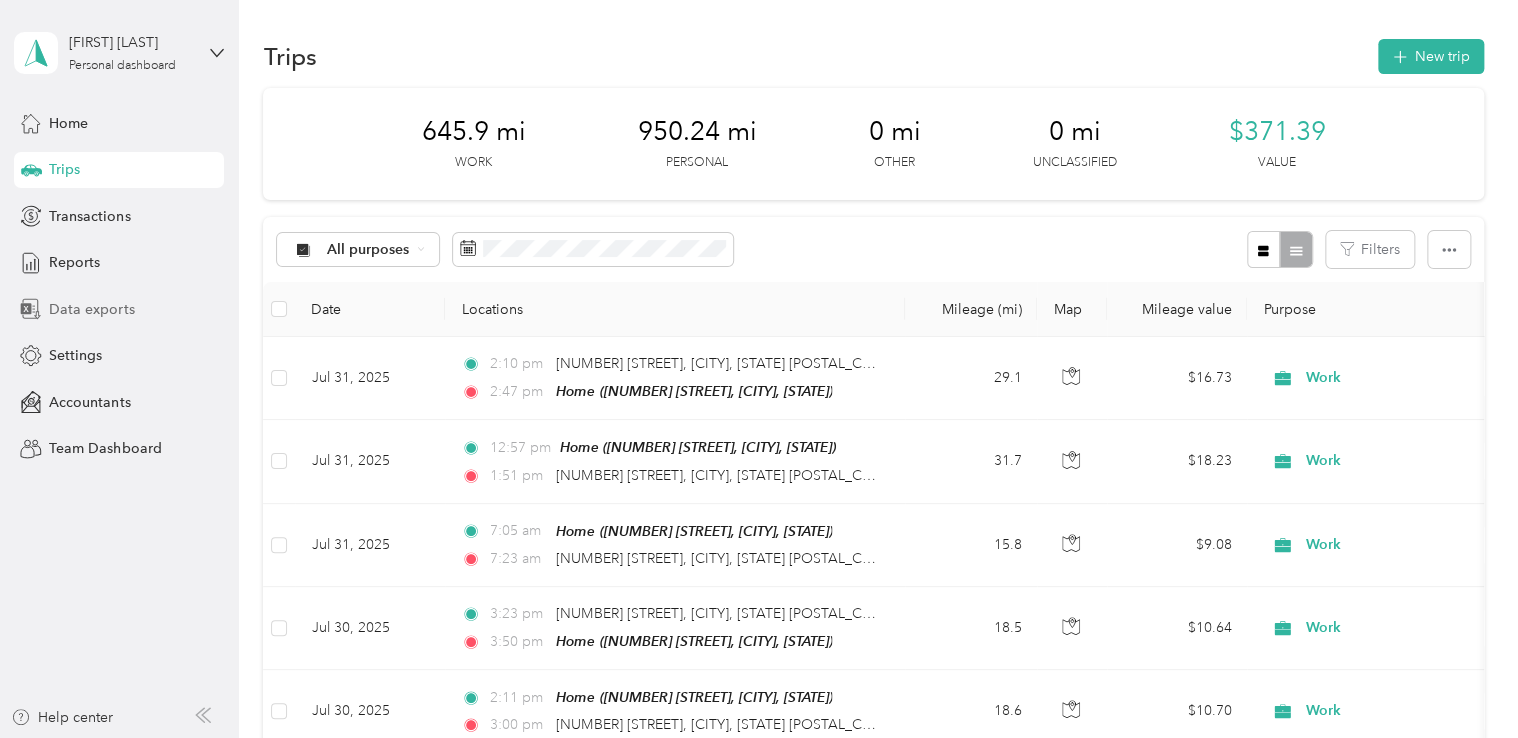 click on "Work" at bounding box center (358, 346) 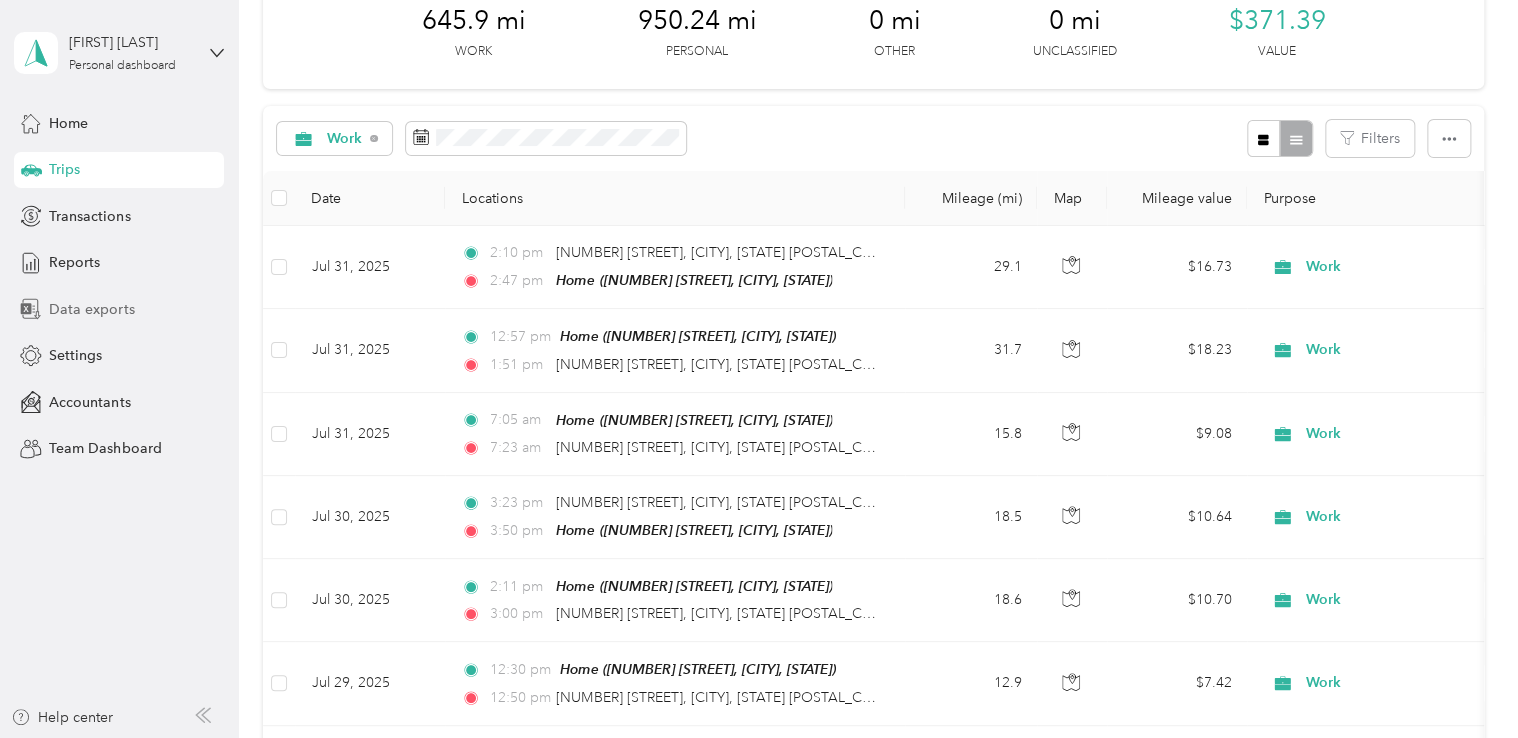 scroll, scrollTop: 0, scrollLeft: 0, axis: both 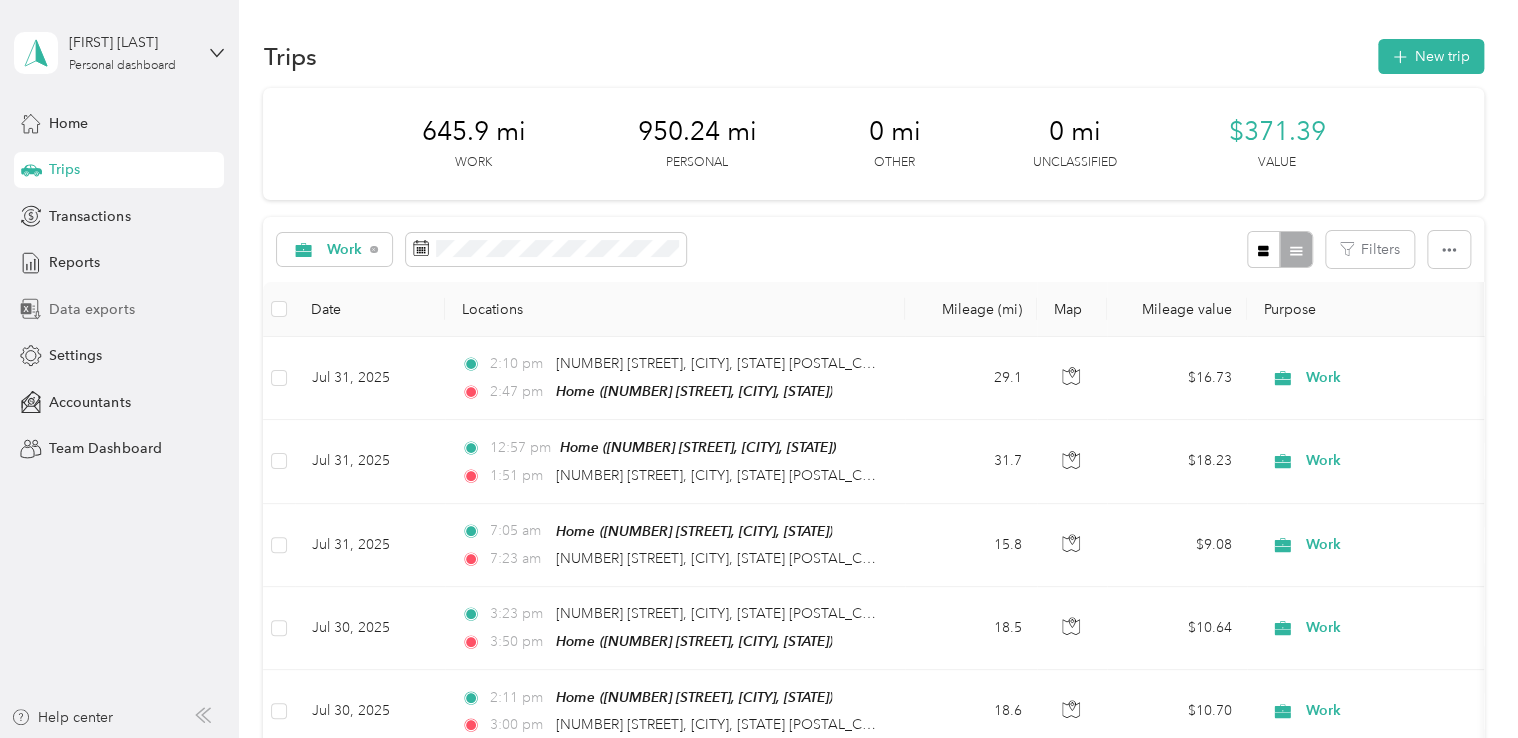 click on "Data exports" at bounding box center (91, 309) 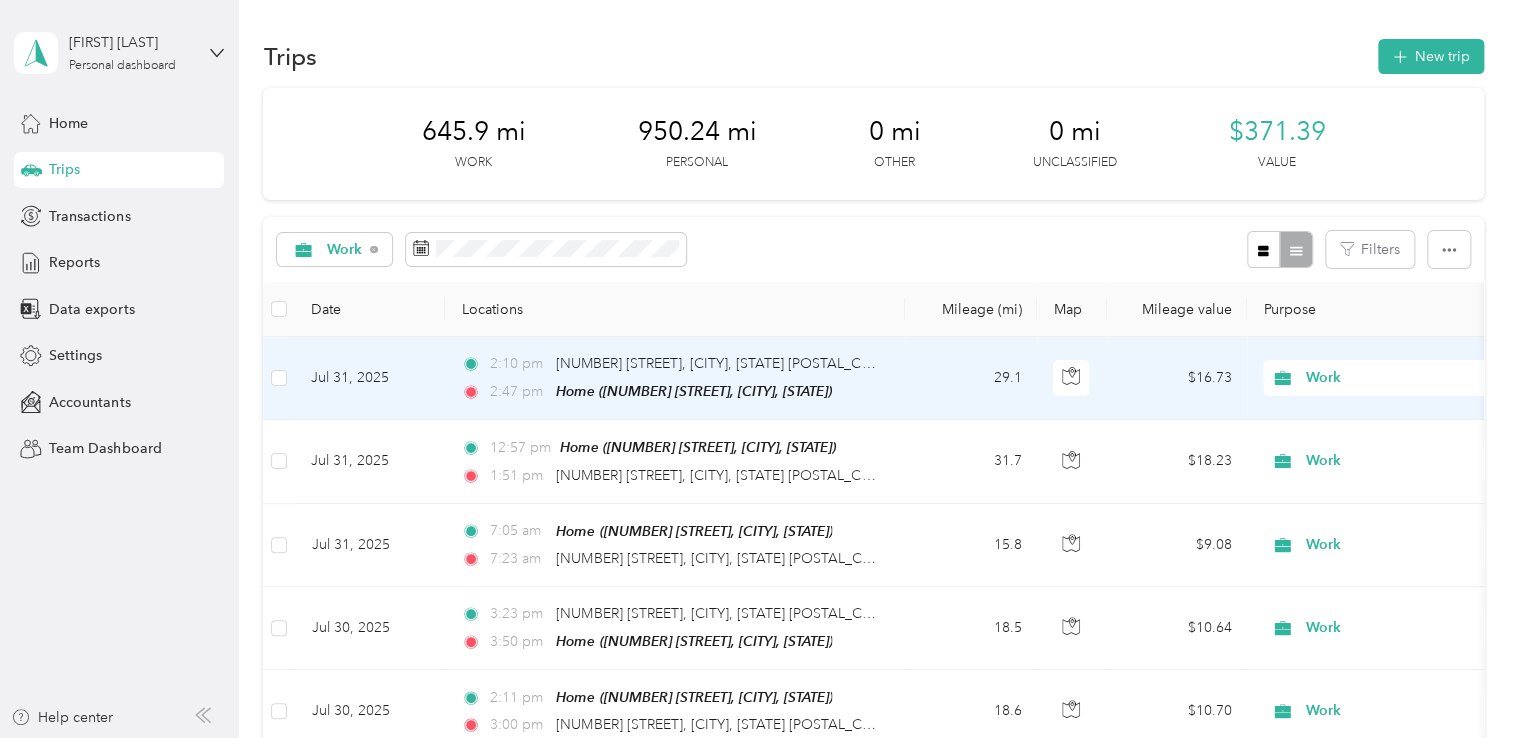 scroll, scrollTop: 100, scrollLeft: 0, axis: vertical 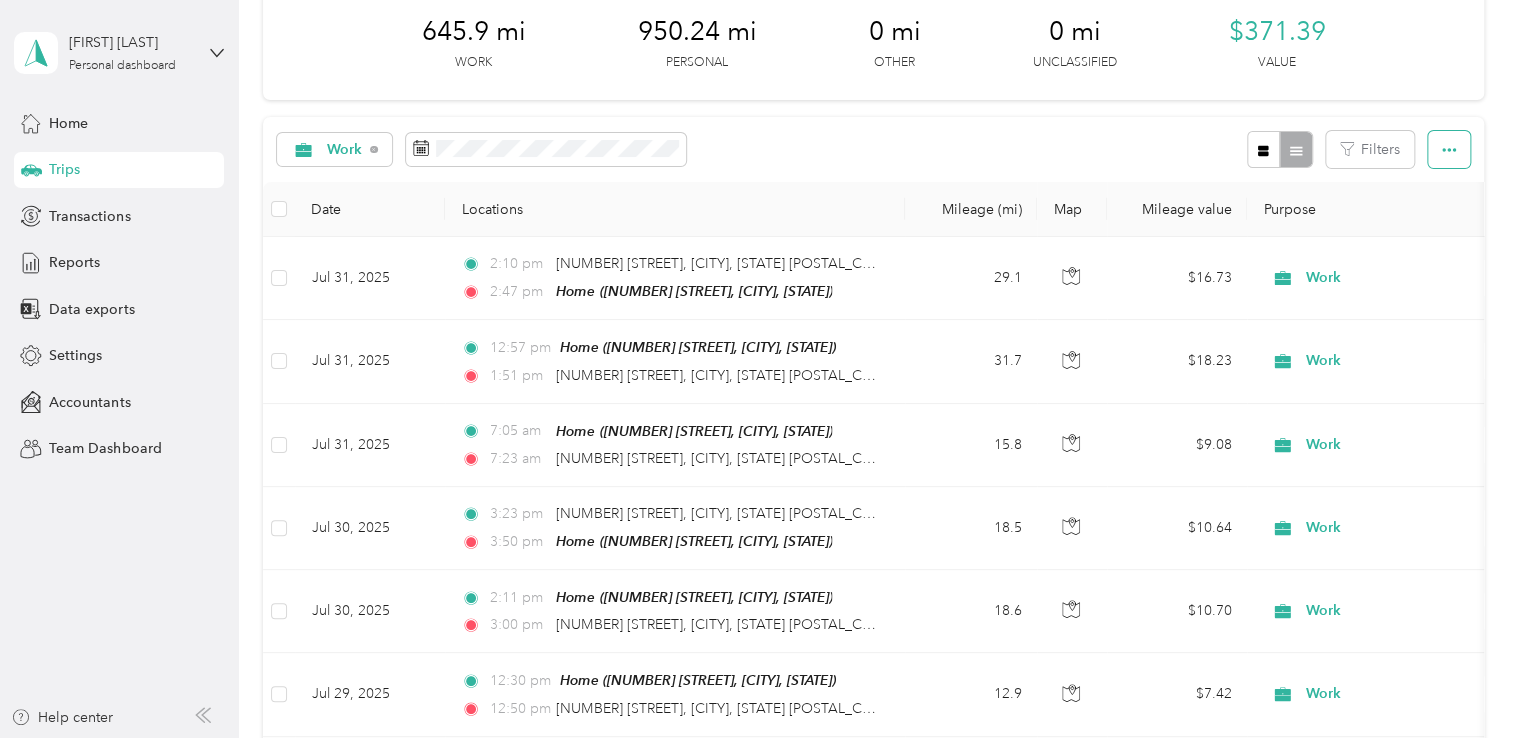 click 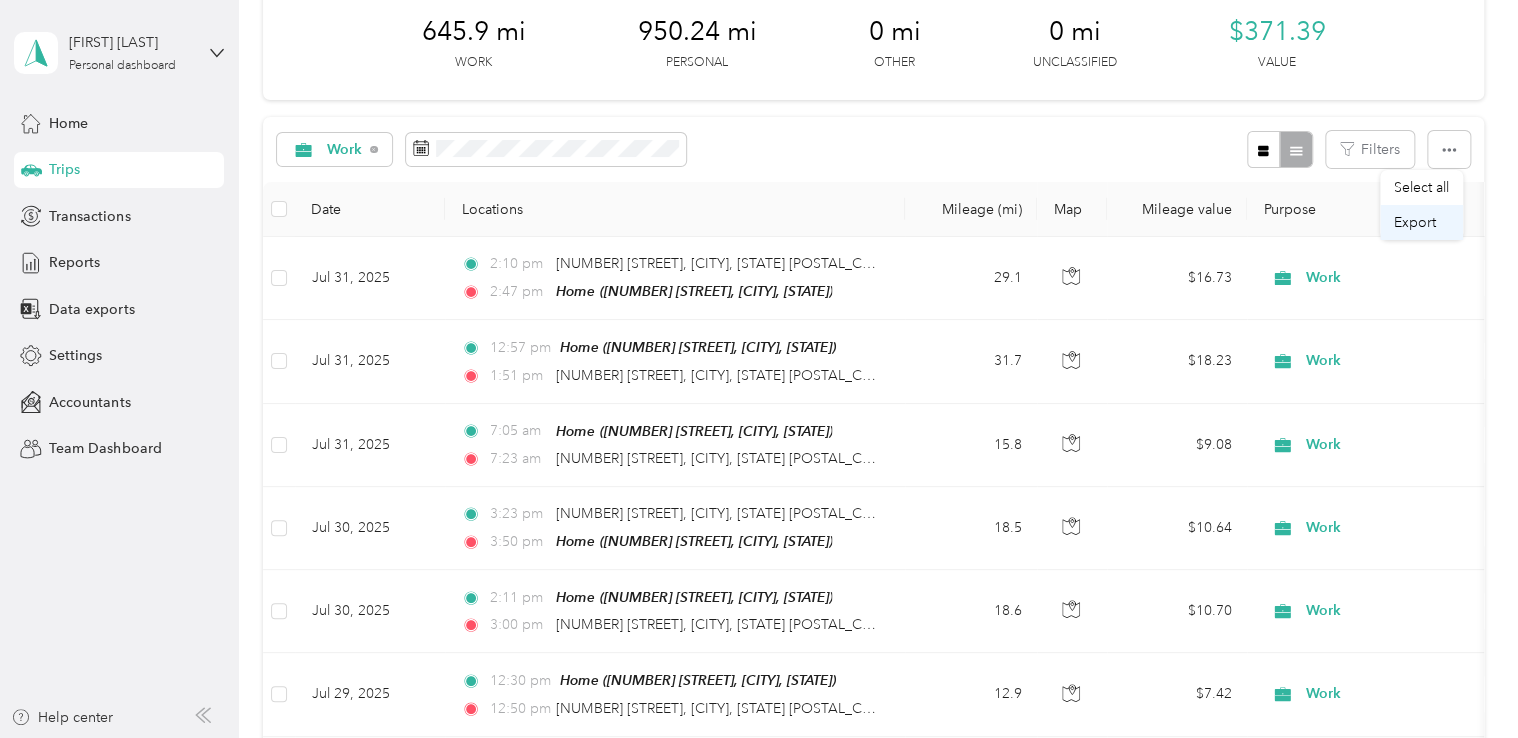 click on "Export" at bounding box center [1415, 222] 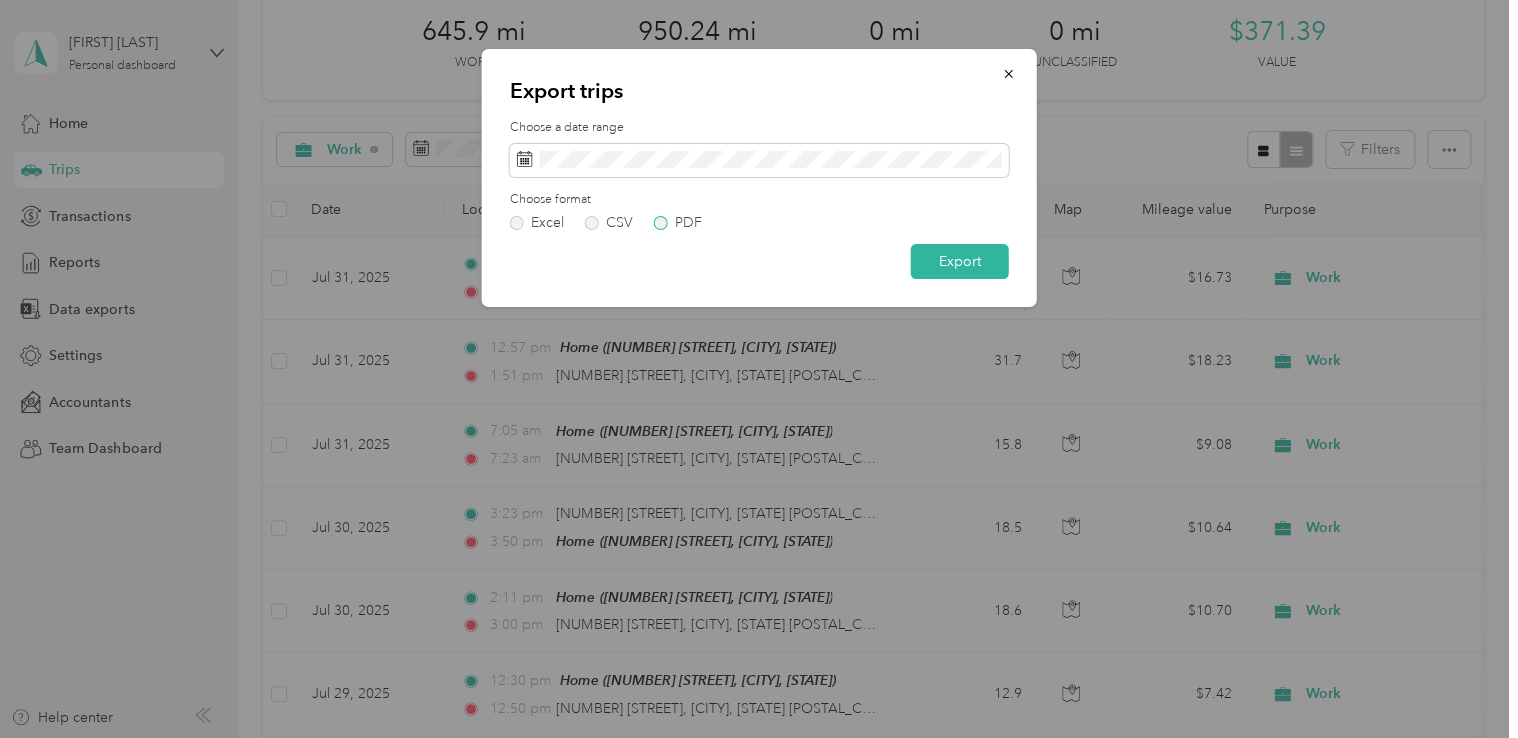 click on "PDF" at bounding box center [678, 223] 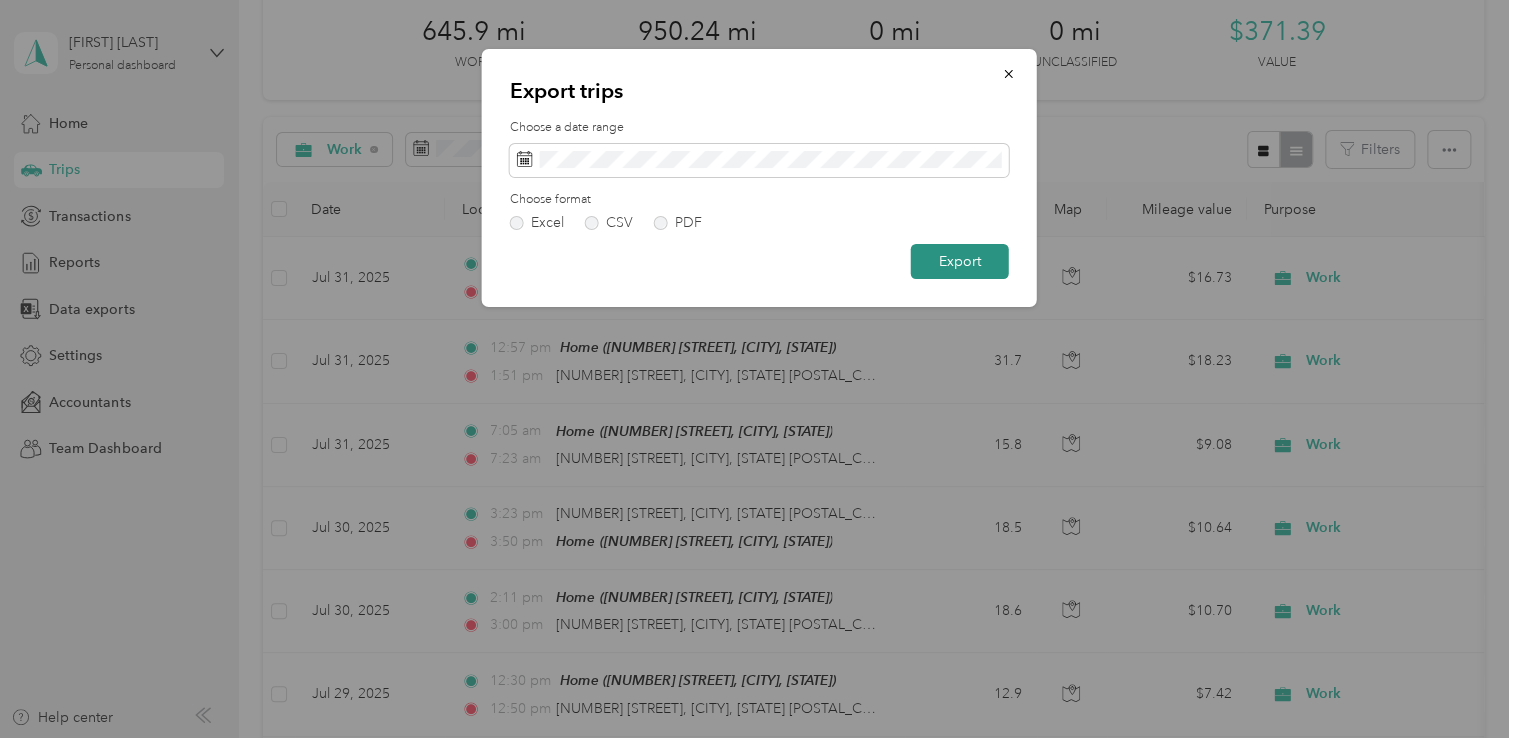 click on "Export" at bounding box center [960, 261] 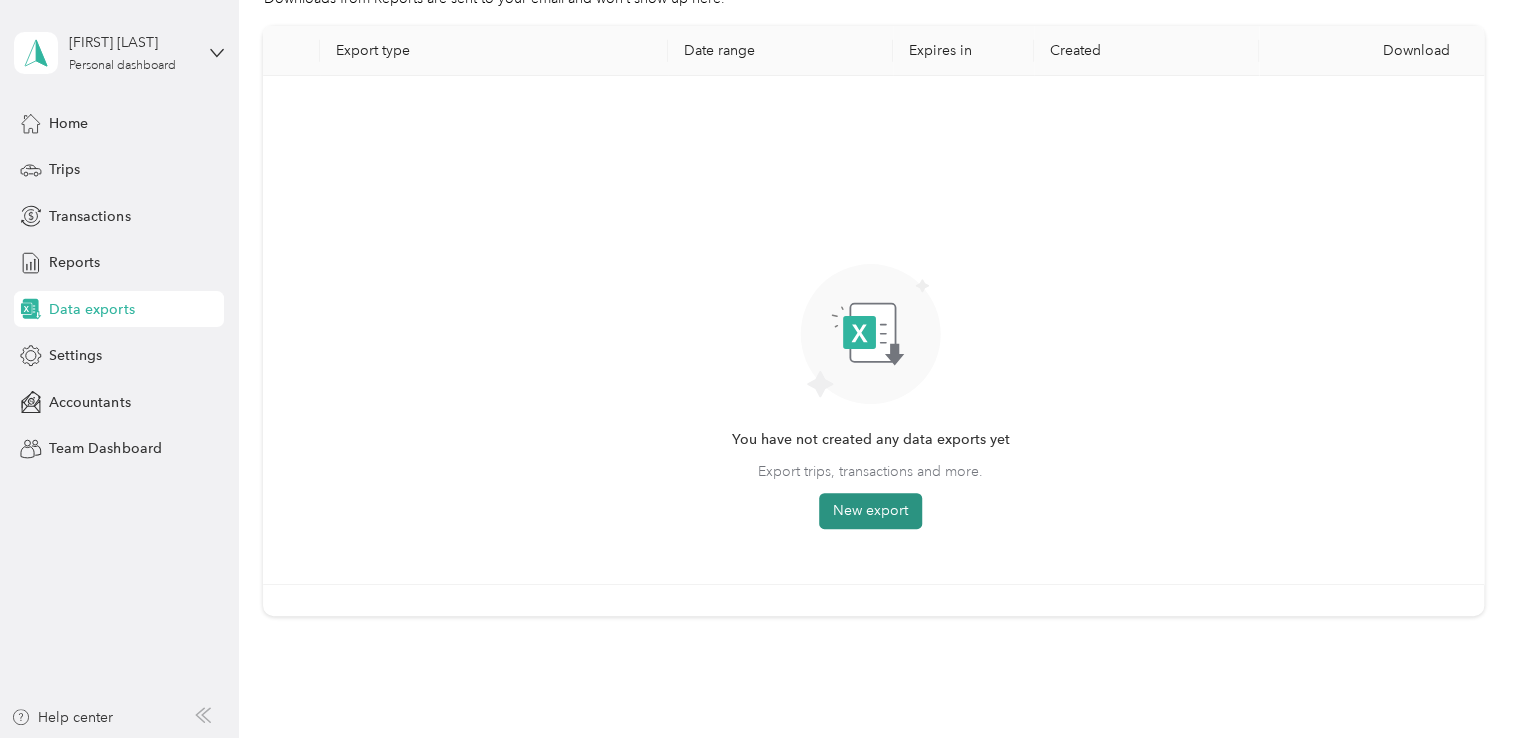 click on "New export" at bounding box center [870, 511] 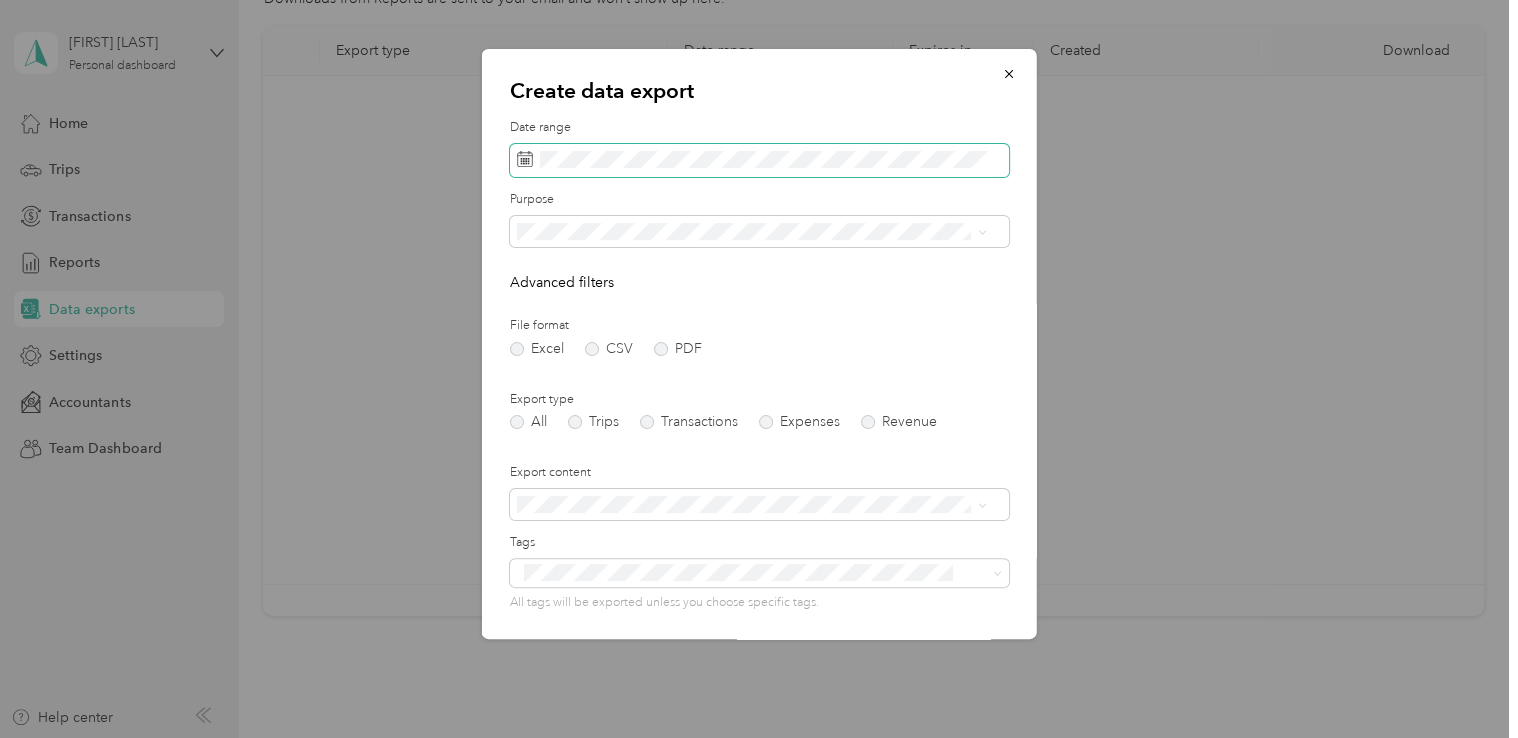 click on "Create data export Date range   Purpose   Advanced filters   File format   Excel CSV PDF Export type   All Trips Transactions Expenses Revenue Export content   Tags   All tags will be exported unless you choose specific tags. Additional recipients Generate export" at bounding box center (759, 344) 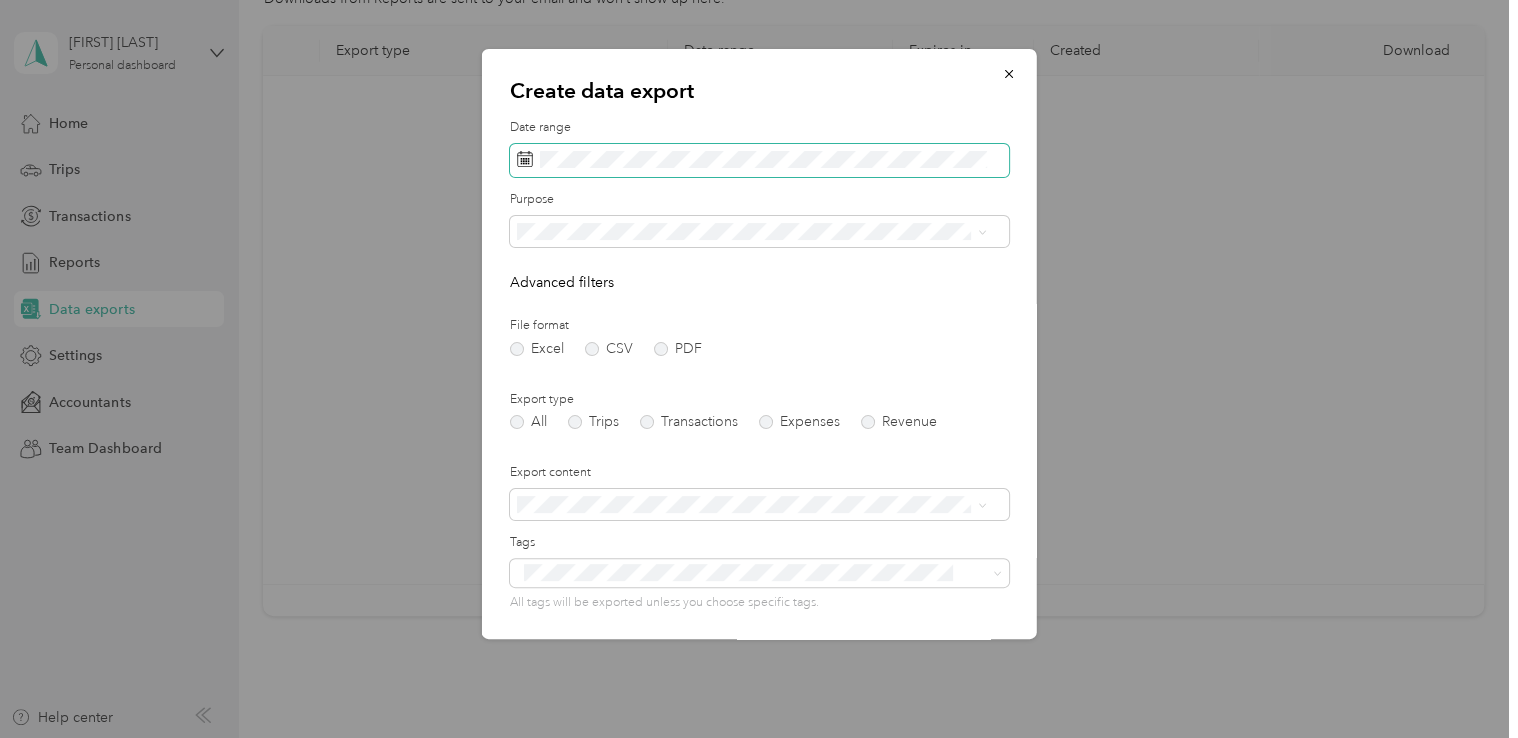 click 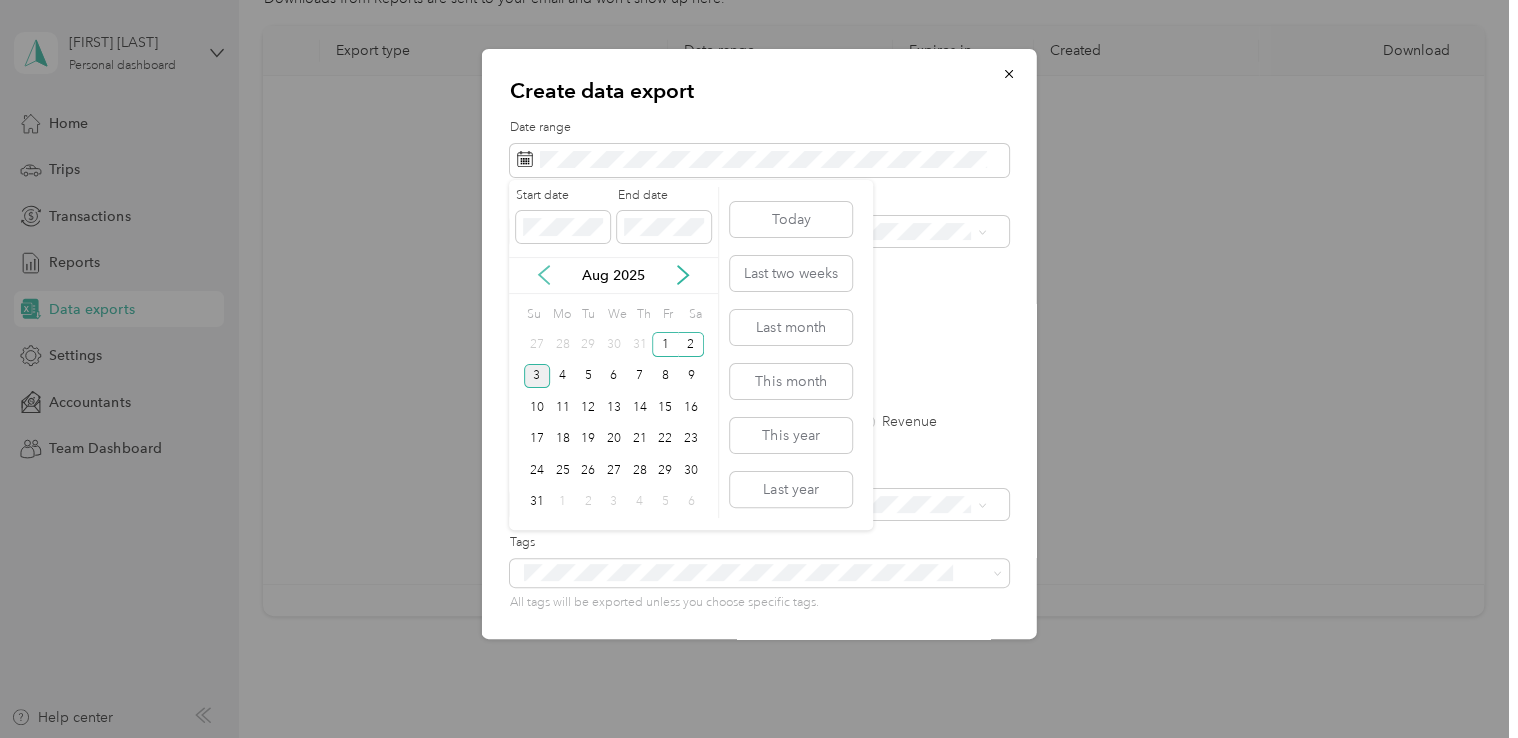 click 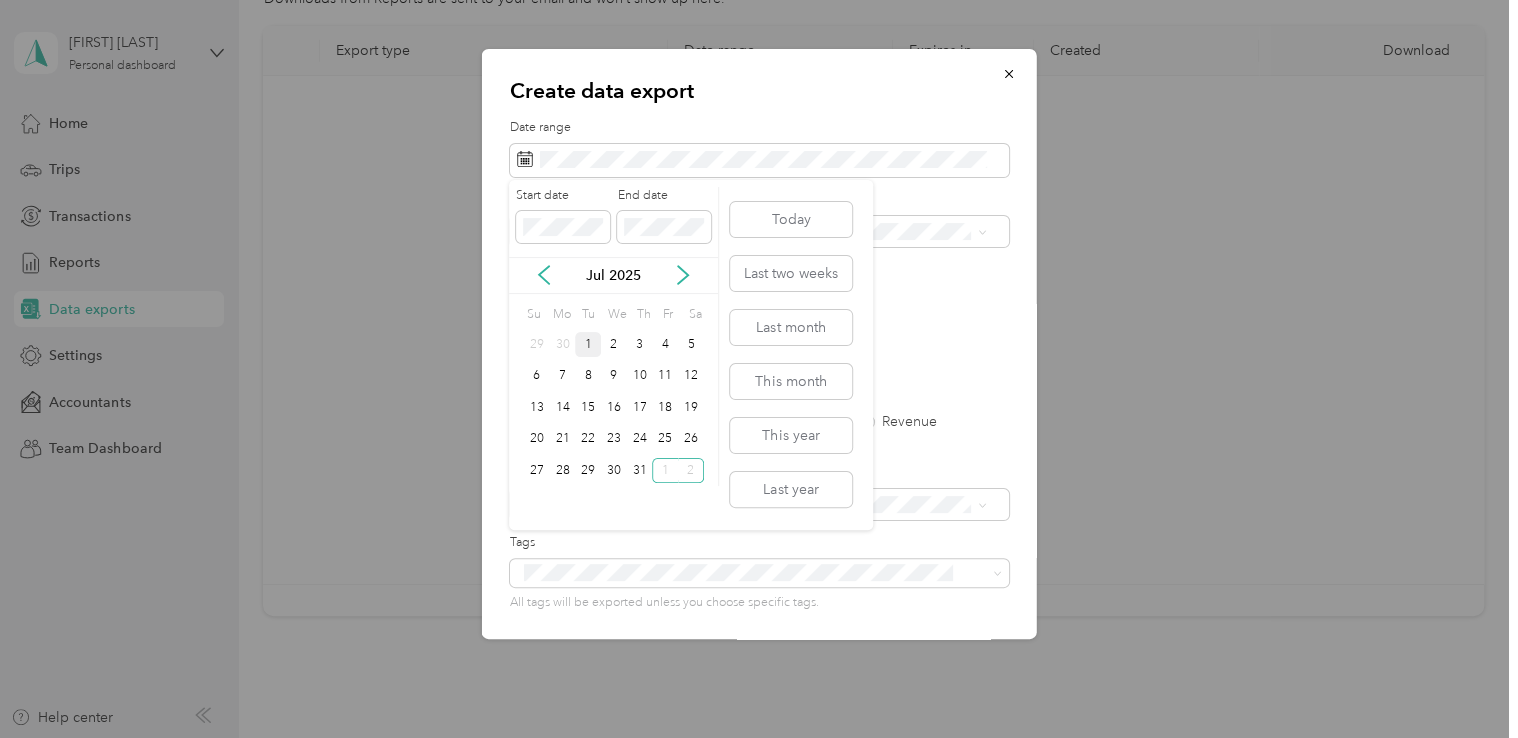 click on "1" at bounding box center (588, 344) 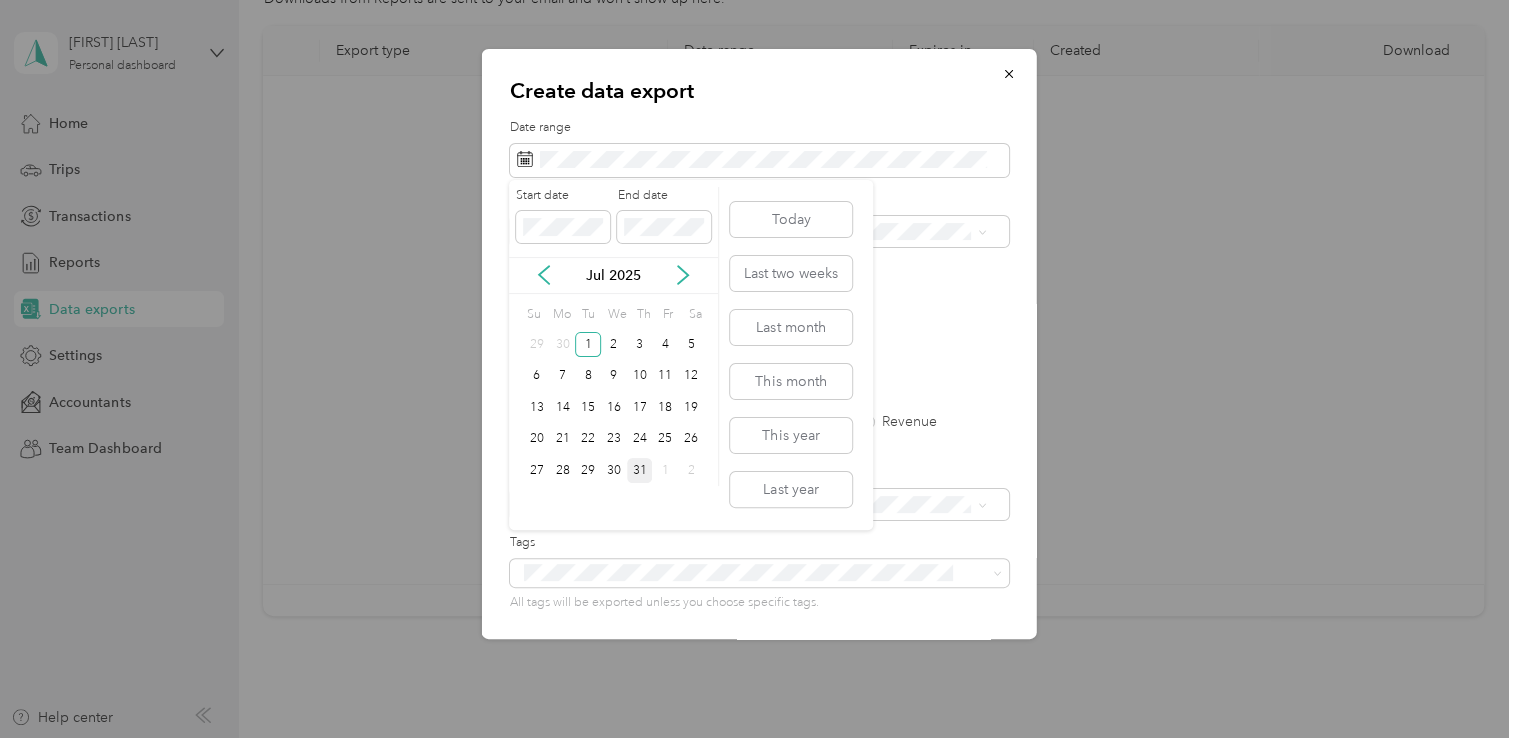 click on "31" at bounding box center (640, 470) 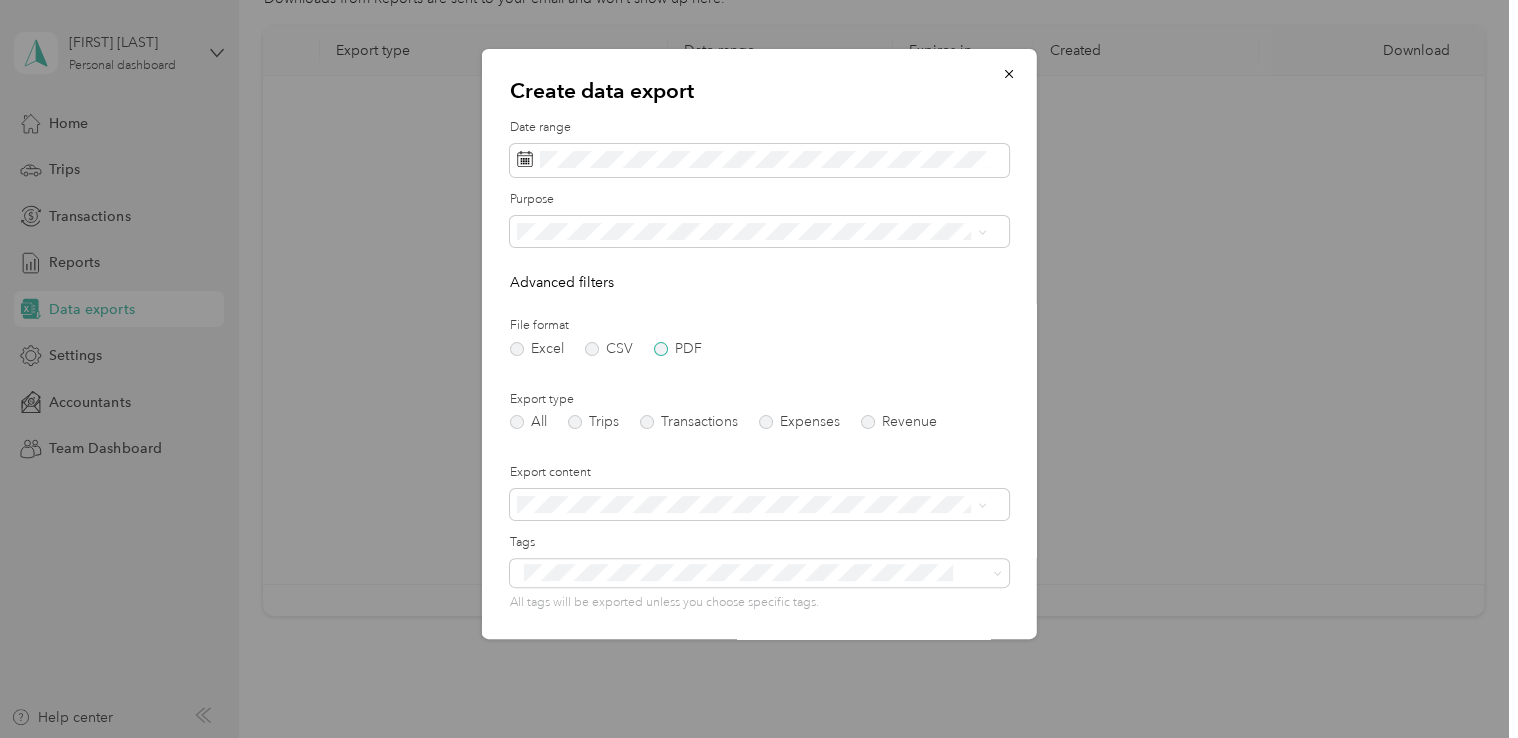 click on "PDF" at bounding box center [678, 349] 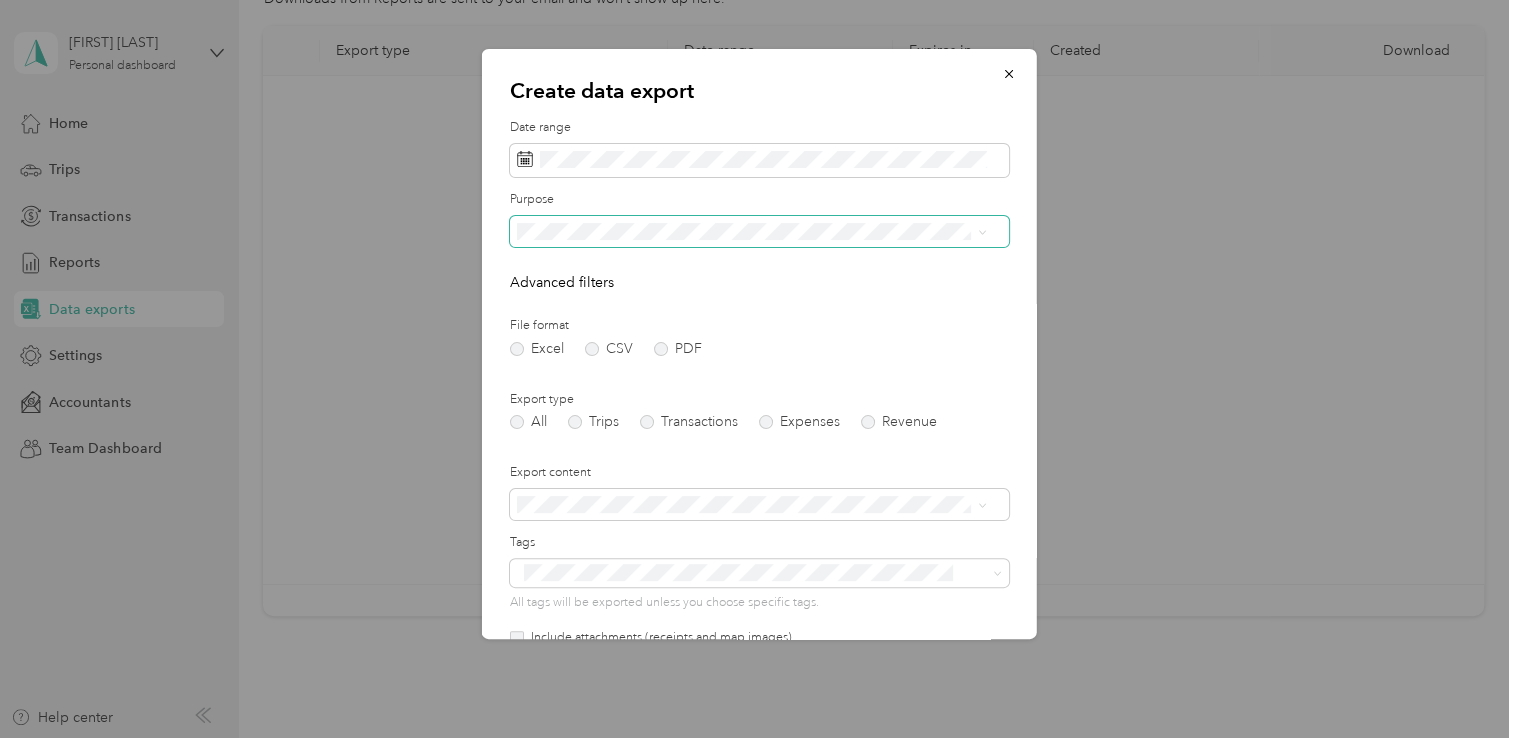 click at bounding box center [759, 232] 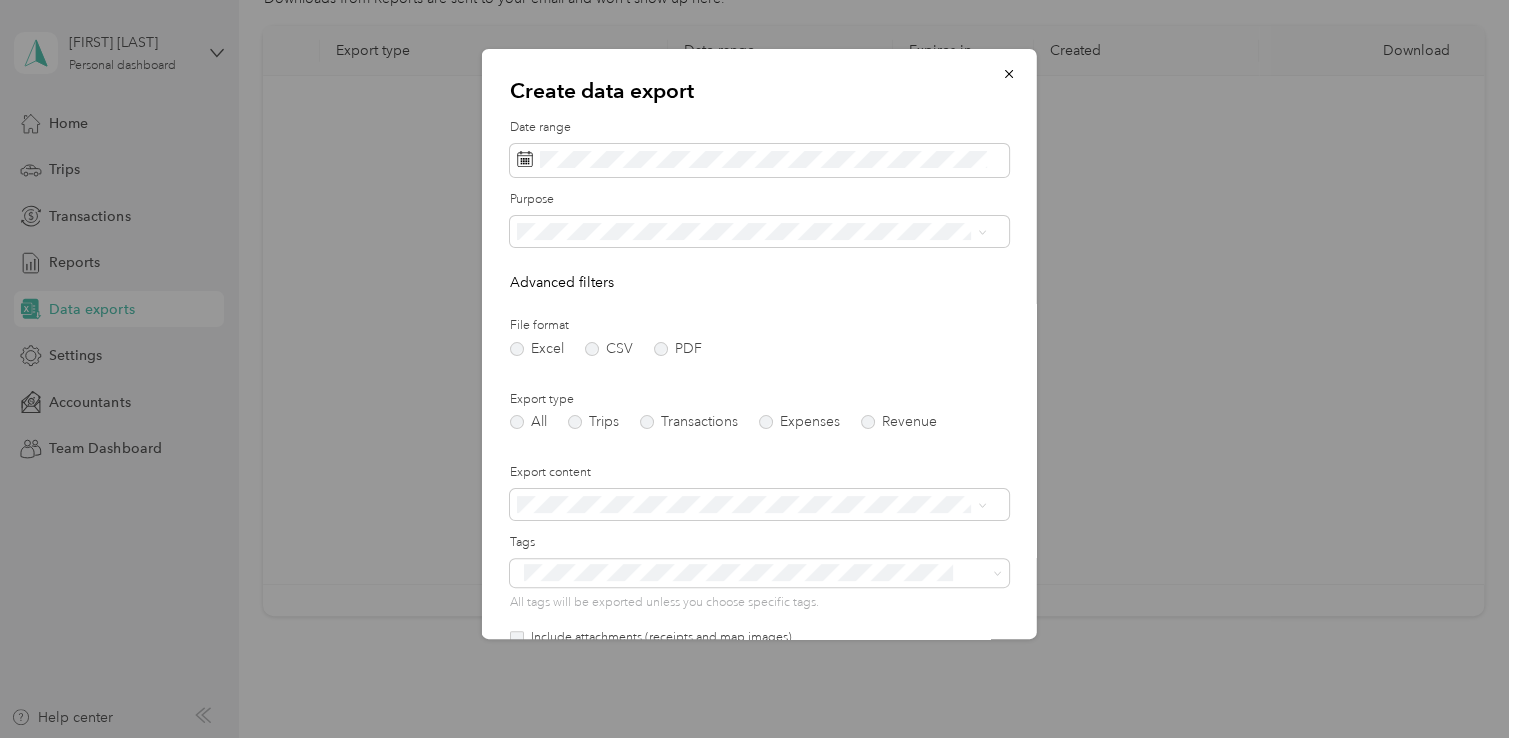 click on "Work" at bounding box center (751, 299) 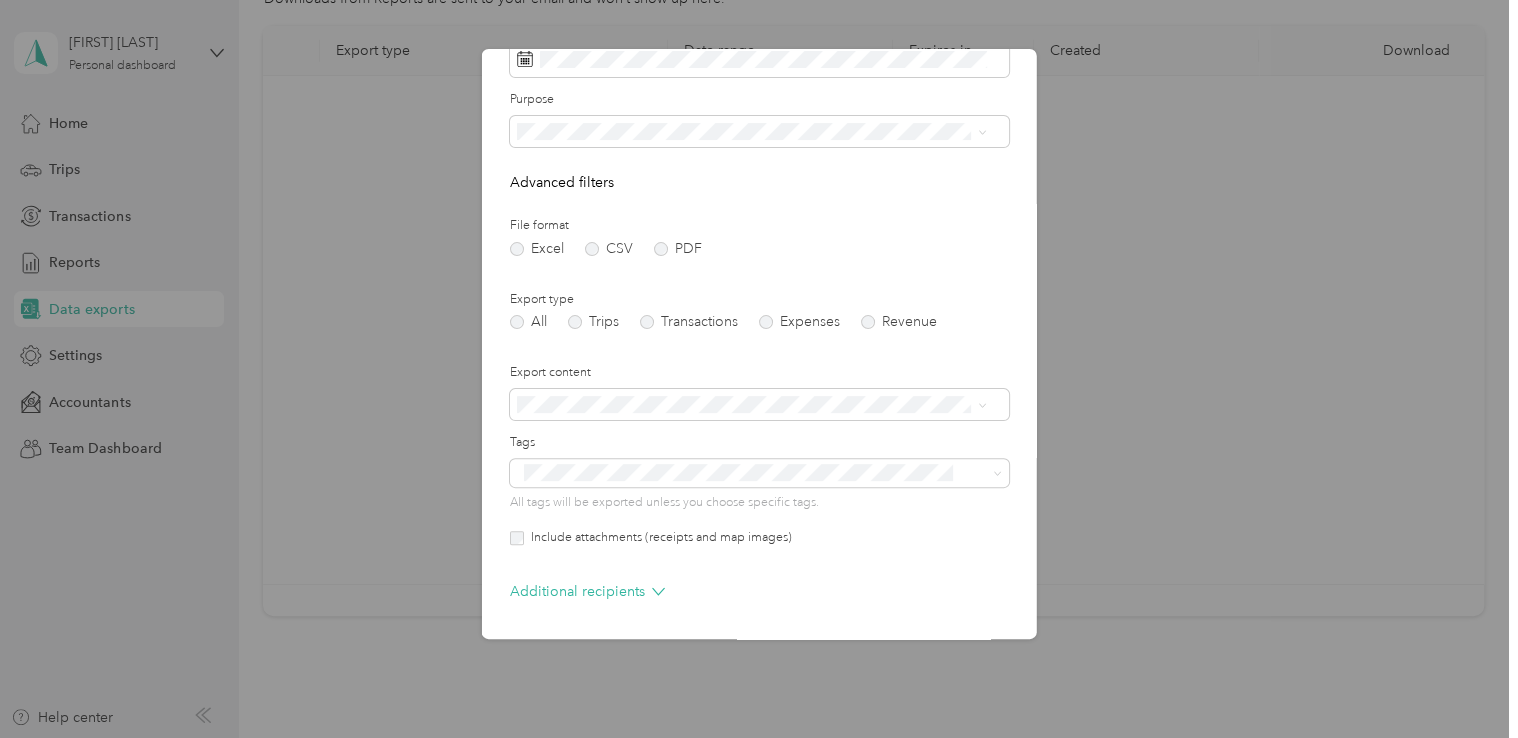 scroll, scrollTop: 171, scrollLeft: 0, axis: vertical 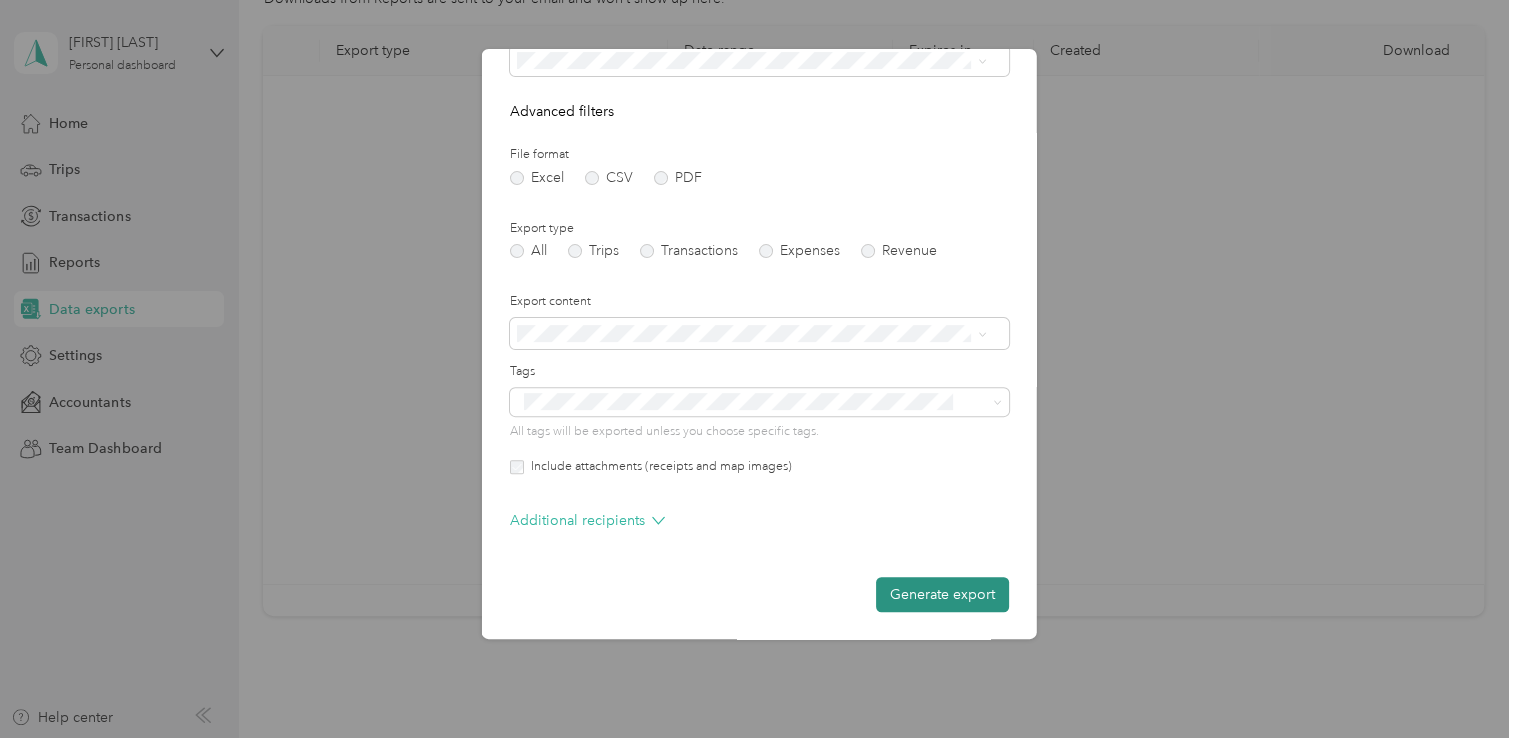 click on "Generate export" at bounding box center (942, 594) 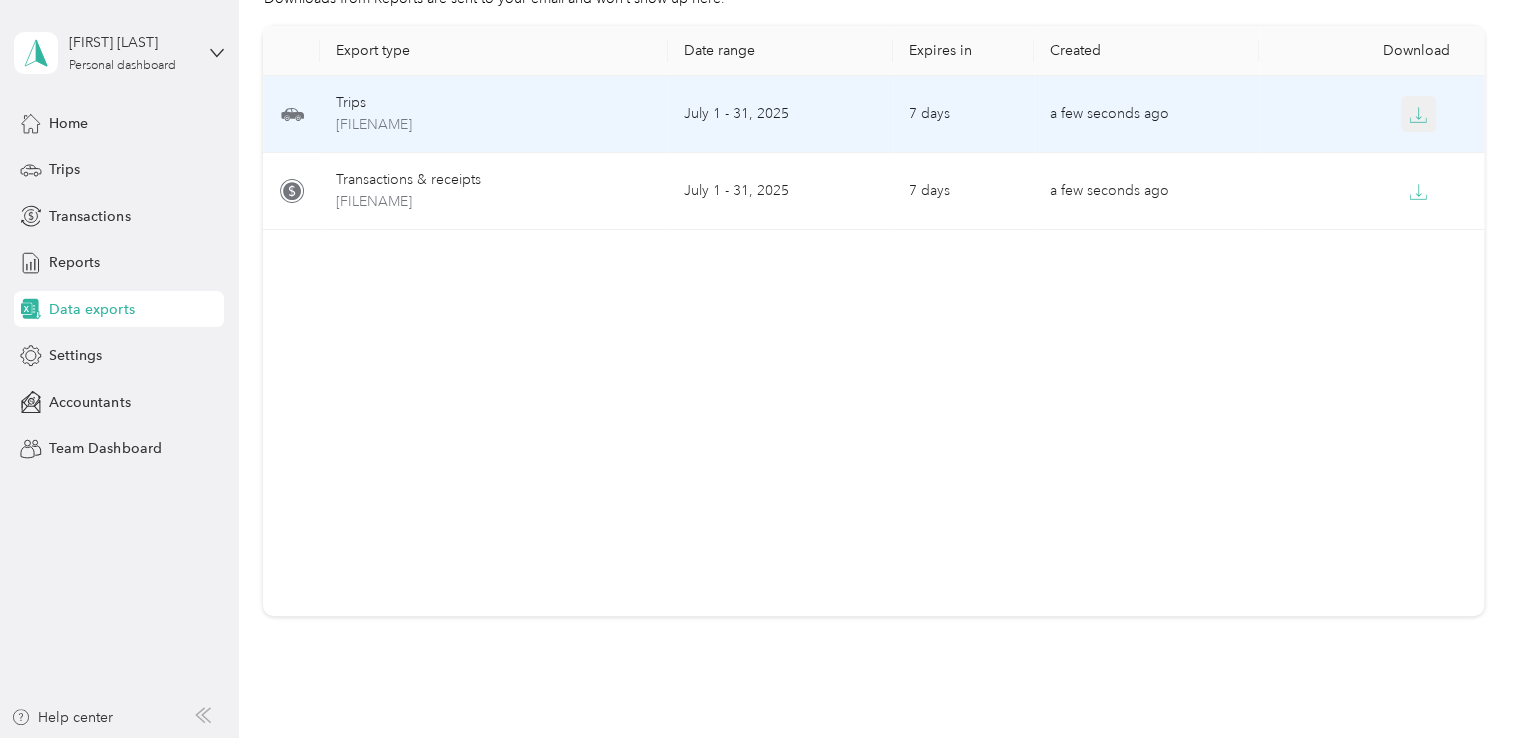 click 